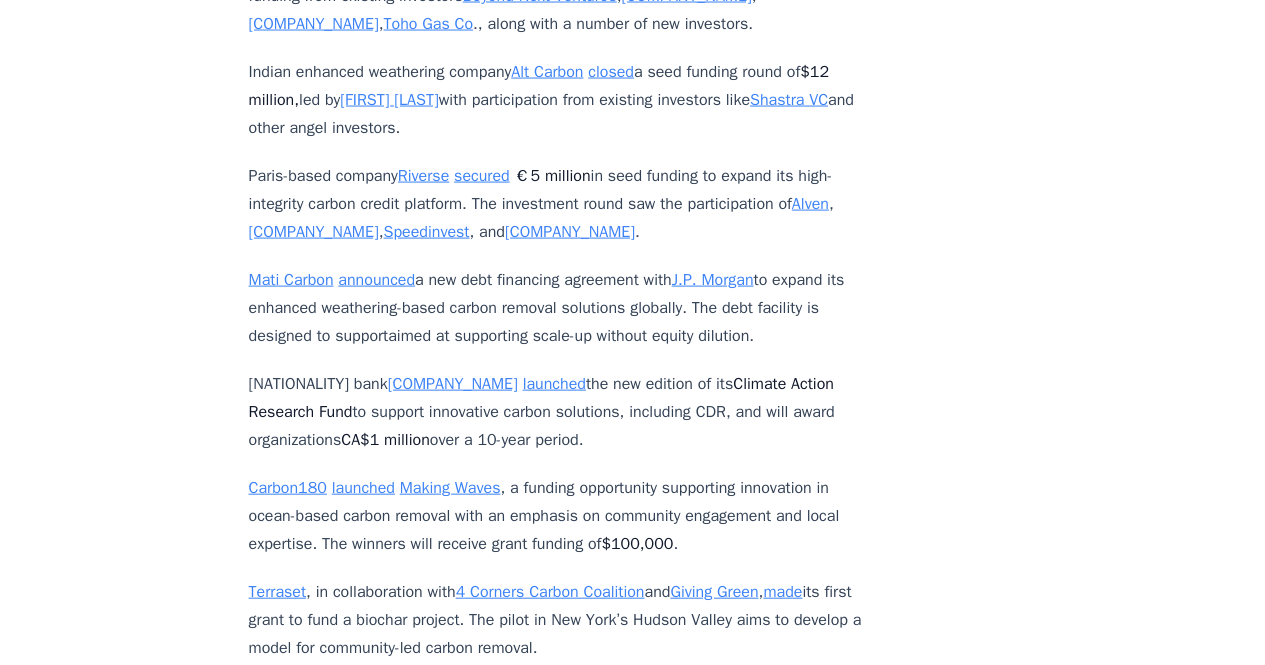 scroll, scrollTop: 5767, scrollLeft: 0, axis: vertical 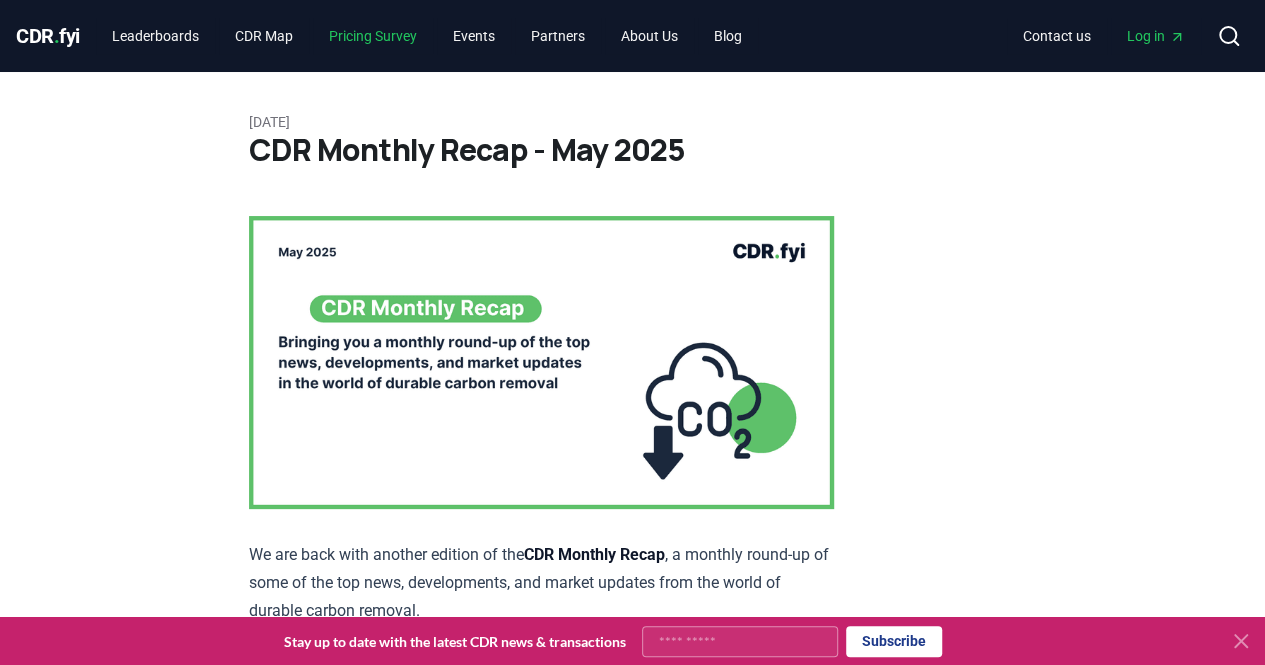 click on "Pricing Survey" at bounding box center (373, 36) 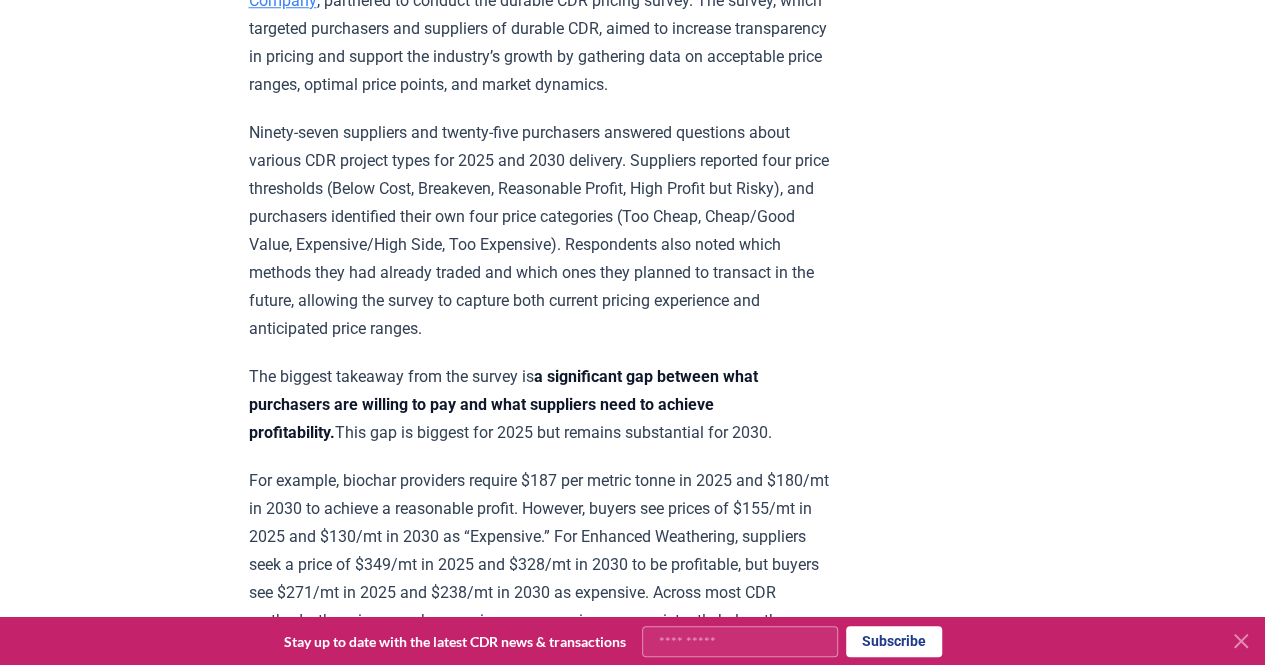 scroll, scrollTop: 1335, scrollLeft: 0, axis: vertical 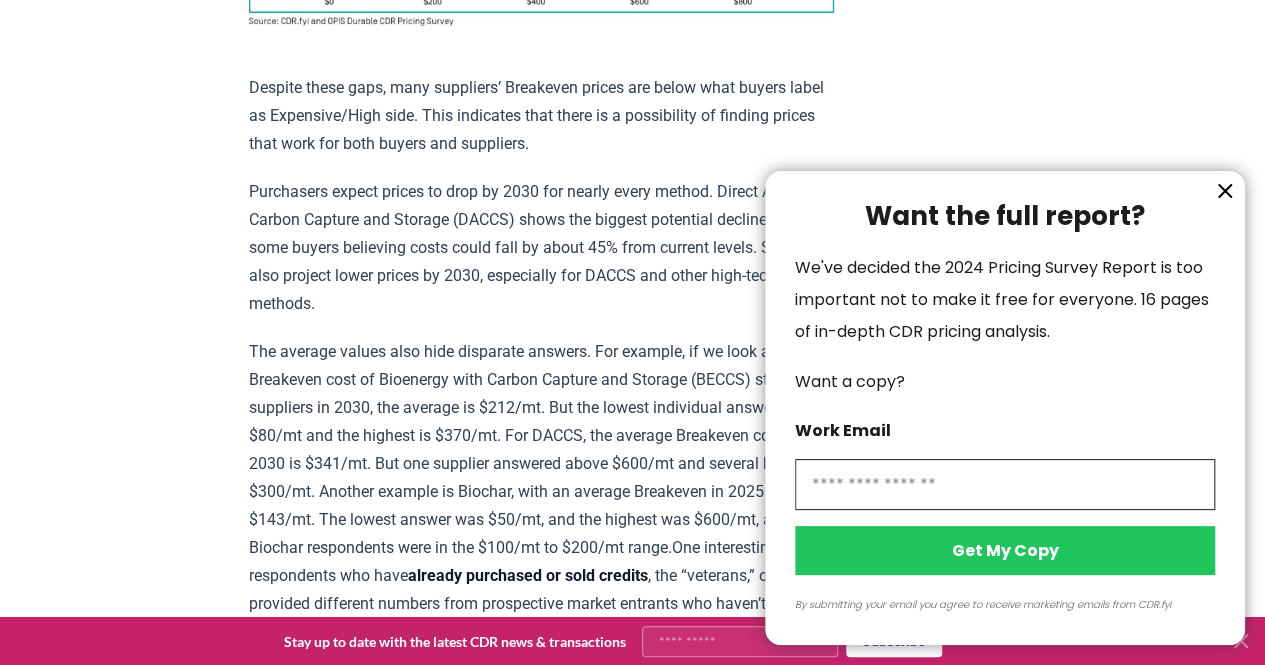 drag, startPoint x: 397, startPoint y: 409, endPoint x: 660, endPoint y: 515, distance: 283.55774 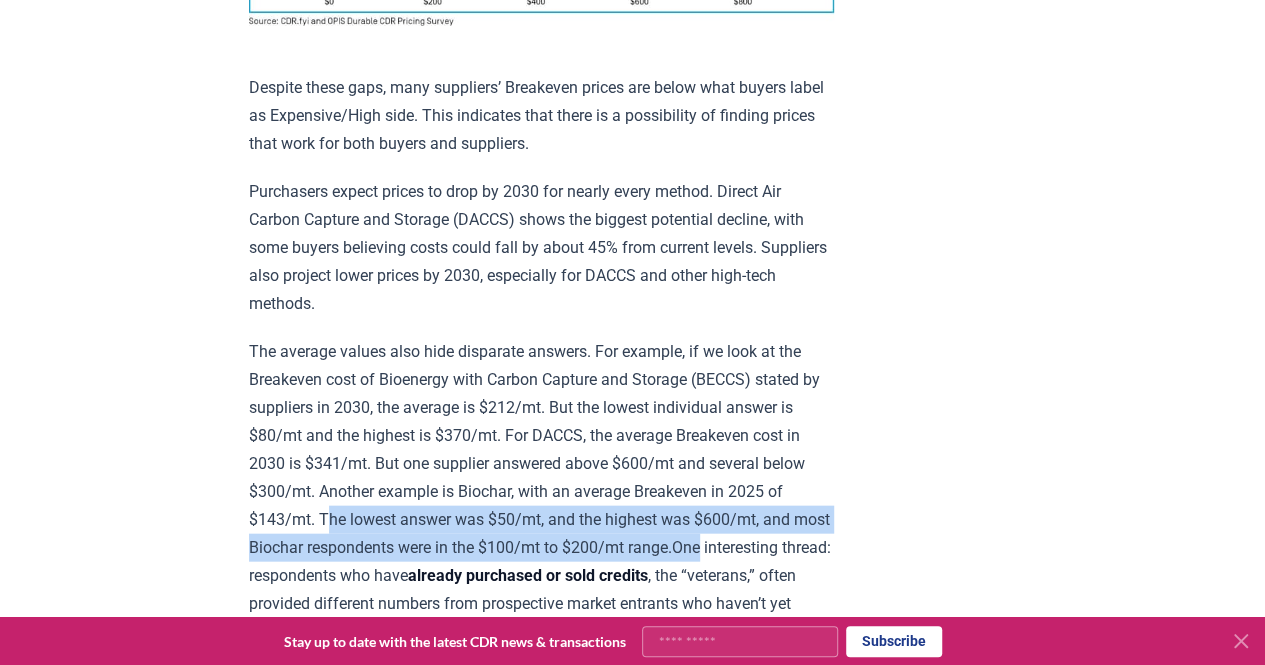 drag, startPoint x: 345, startPoint y: 370, endPoint x: 782, endPoint y: 389, distance: 437.41284 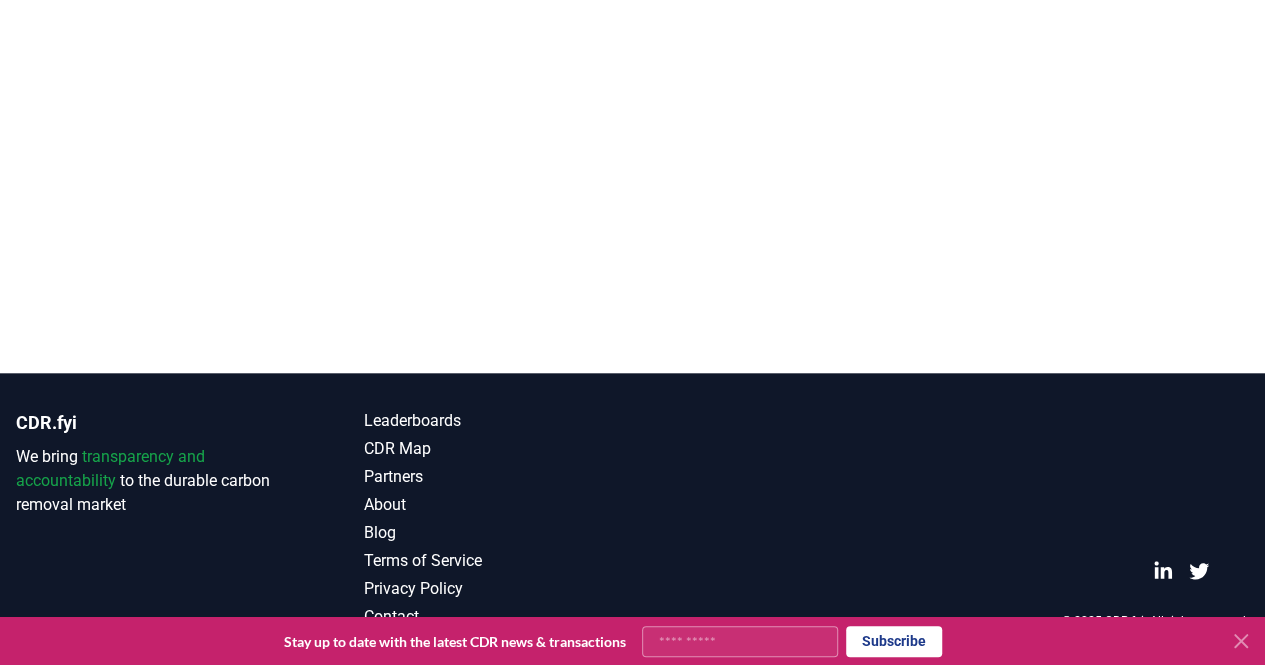 scroll, scrollTop: 4707, scrollLeft: 0, axis: vertical 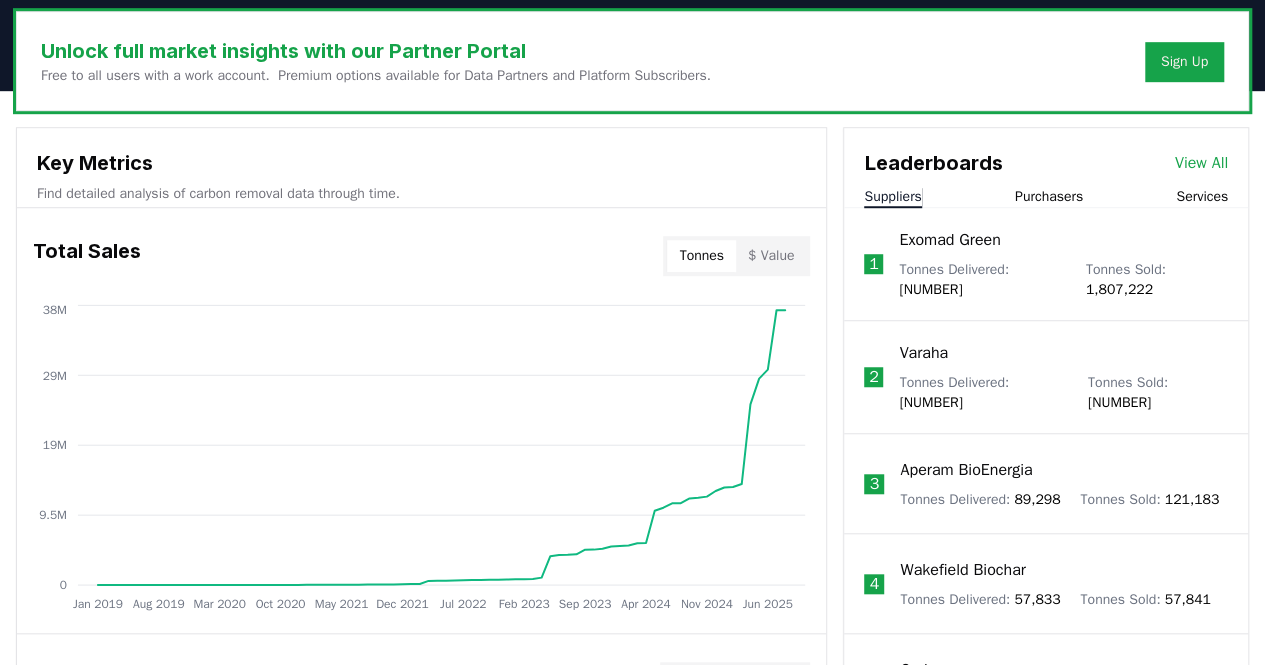 click on "$ Value" at bounding box center (771, 256) 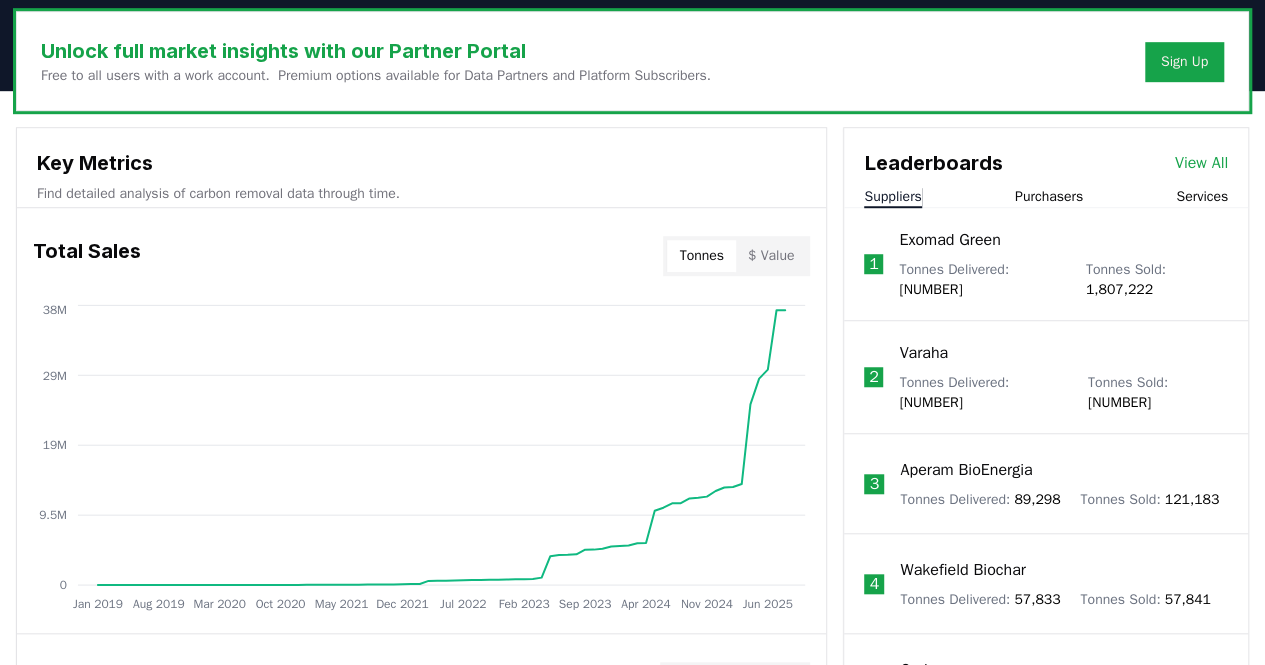 click on "Tonnes" at bounding box center [701, 256] 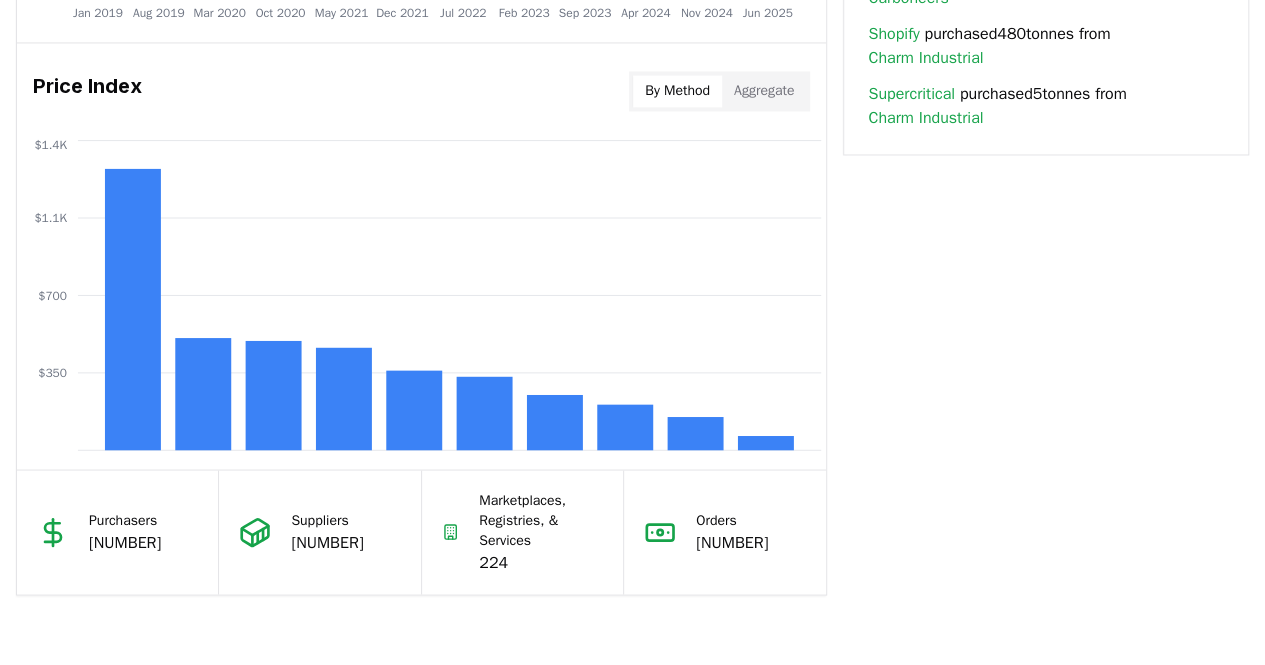scroll, scrollTop: 1625, scrollLeft: 0, axis: vertical 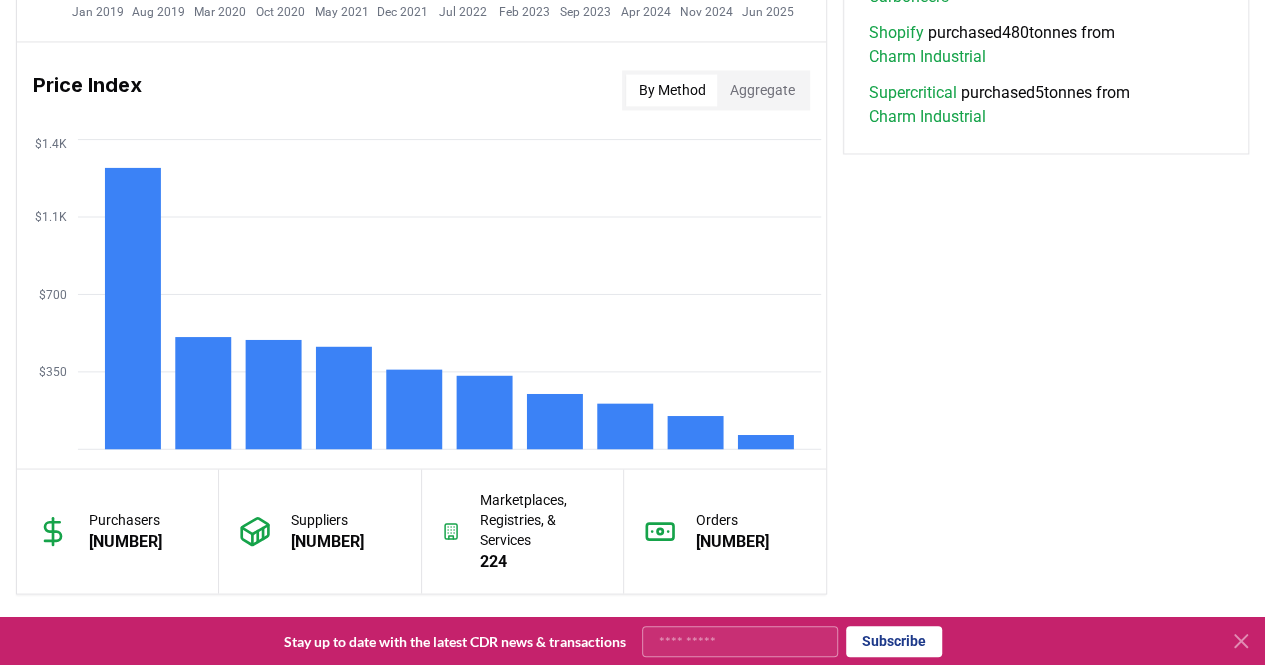 click on "Aggregate" at bounding box center (761, 90) 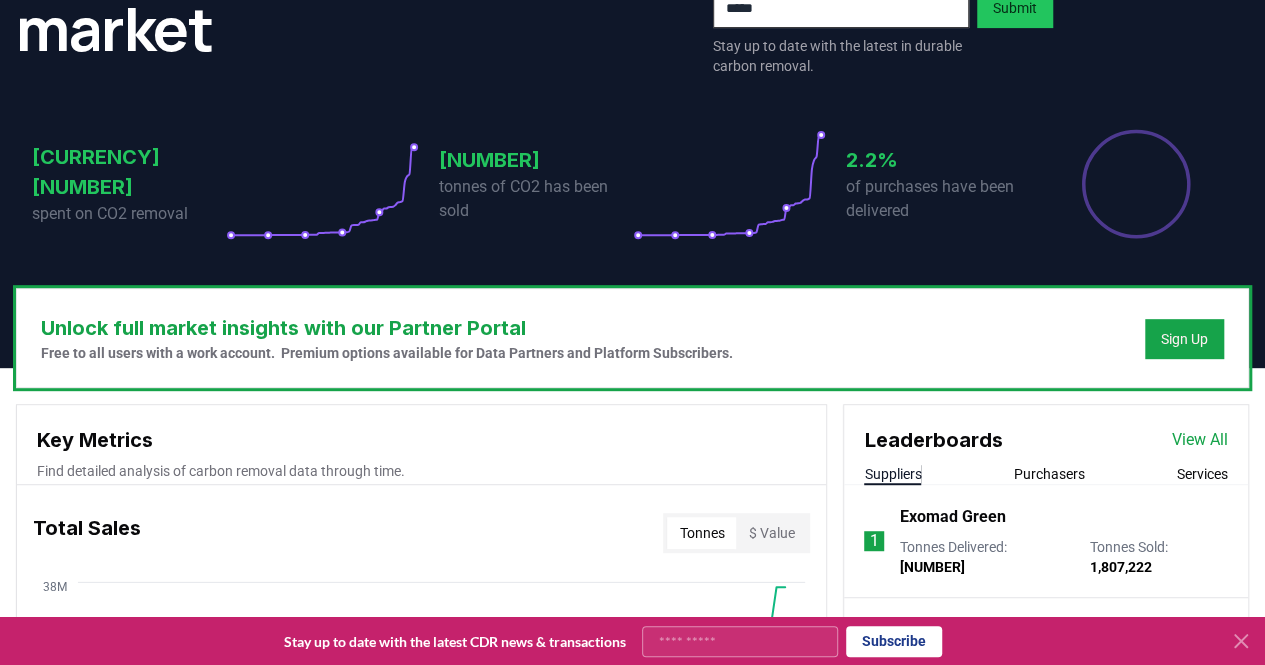 scroll, scrollTop: 0, scrollLeft: 0, axis: both 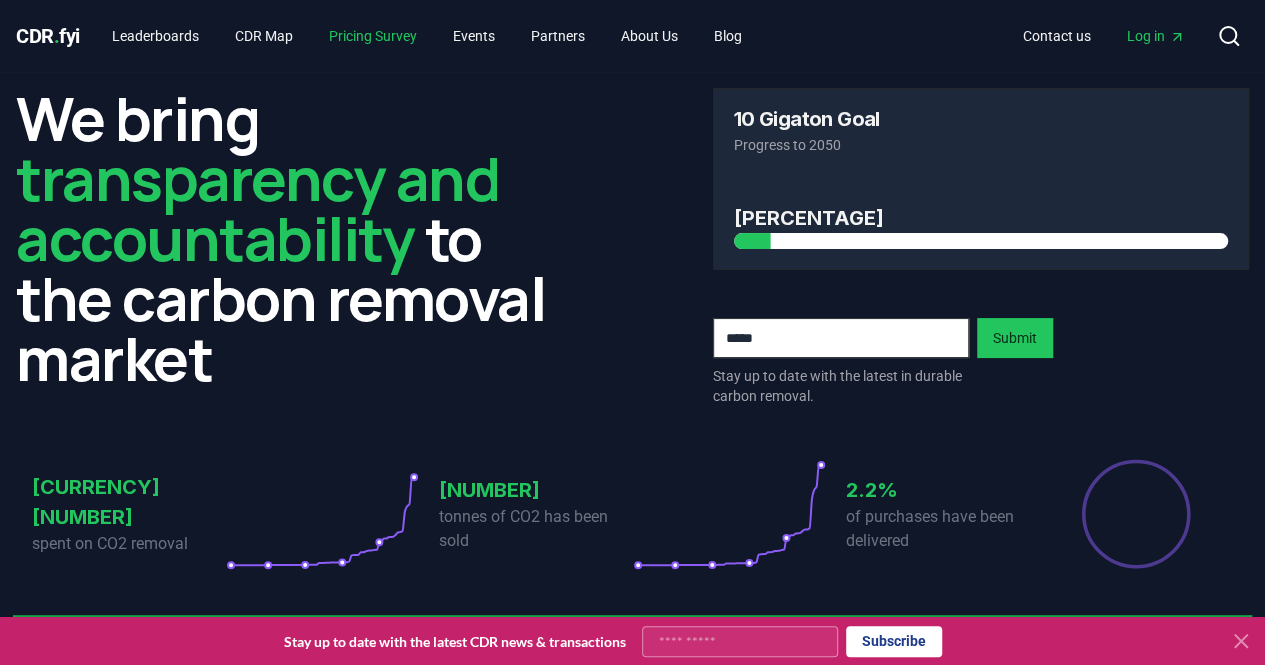 click on "Pricing Survey" at bounding box center (373, 36) 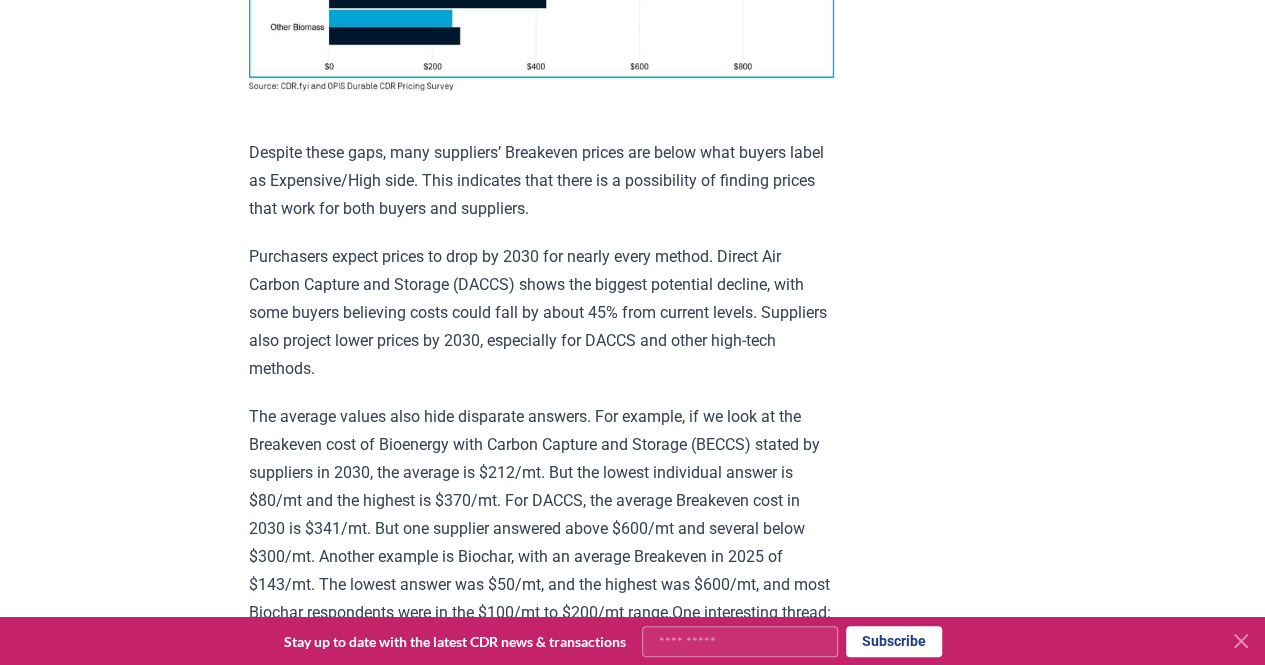 scroll, scrollTop: 2001, scrollLeft: 0, axis: vertical 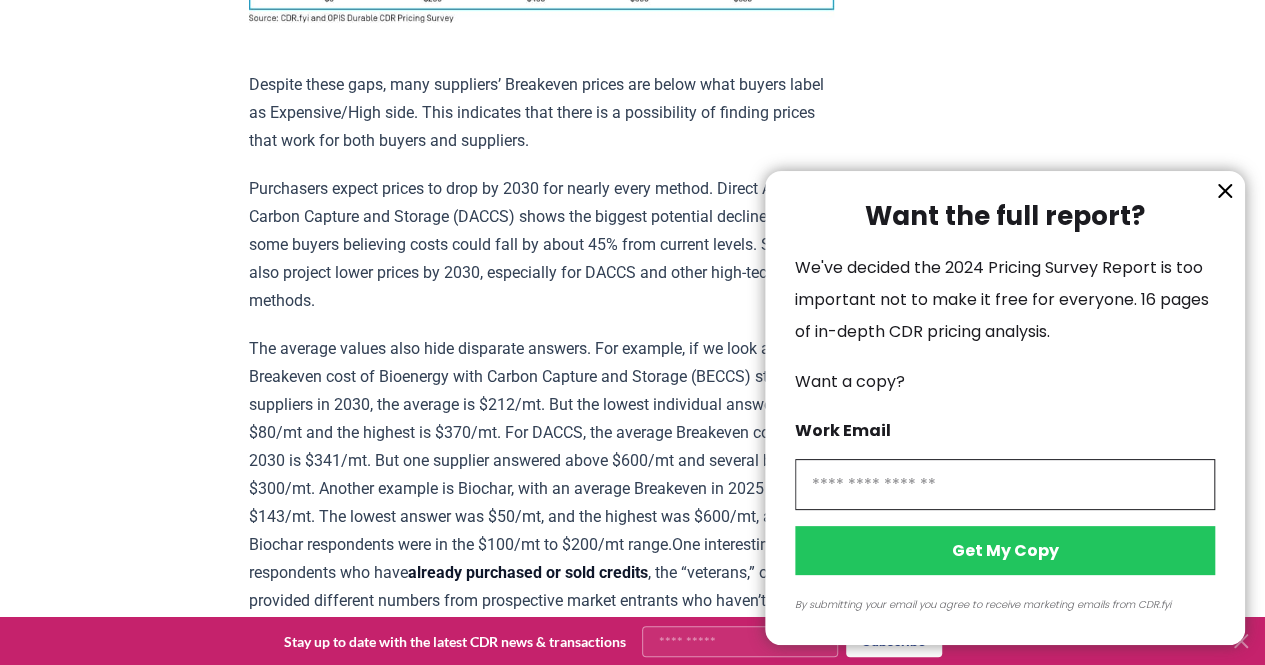 click at bounding box center [632, 332] 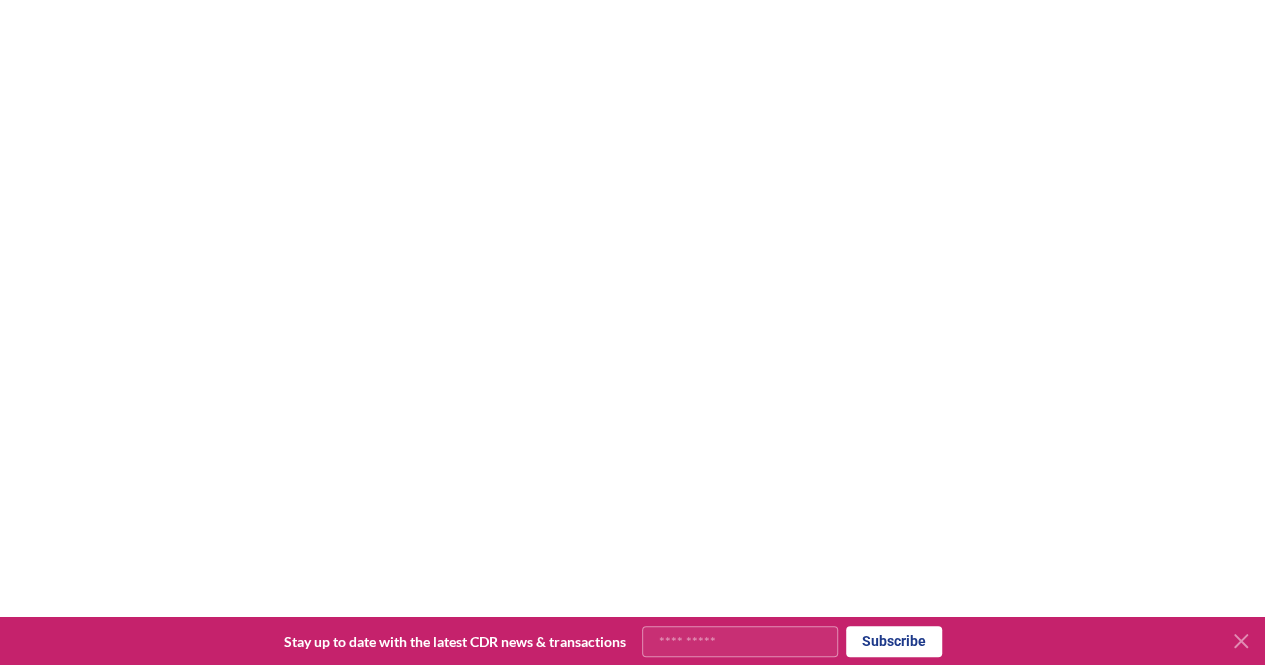 scroll, scrollTop: 4707, scrollLeft: 0, axis: vertical 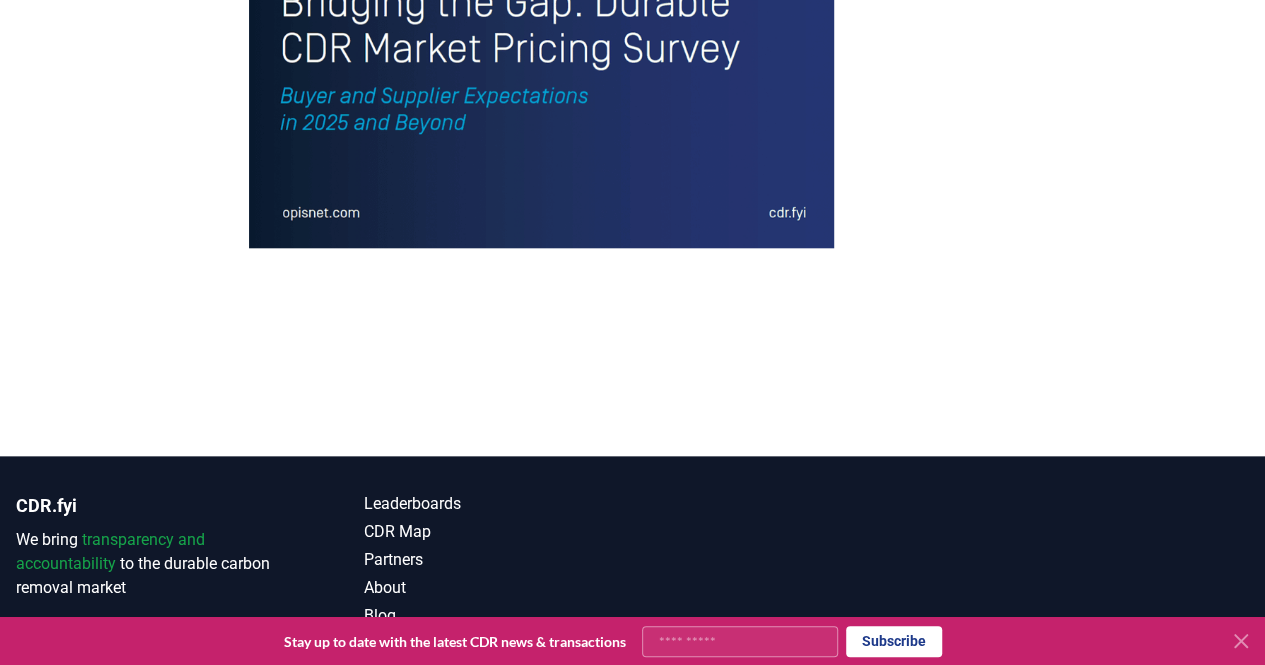 drag, startPoint x: 864, startPoint y: 0, endPoint x: 1016, endPoint y: 158, distance: 219.24416 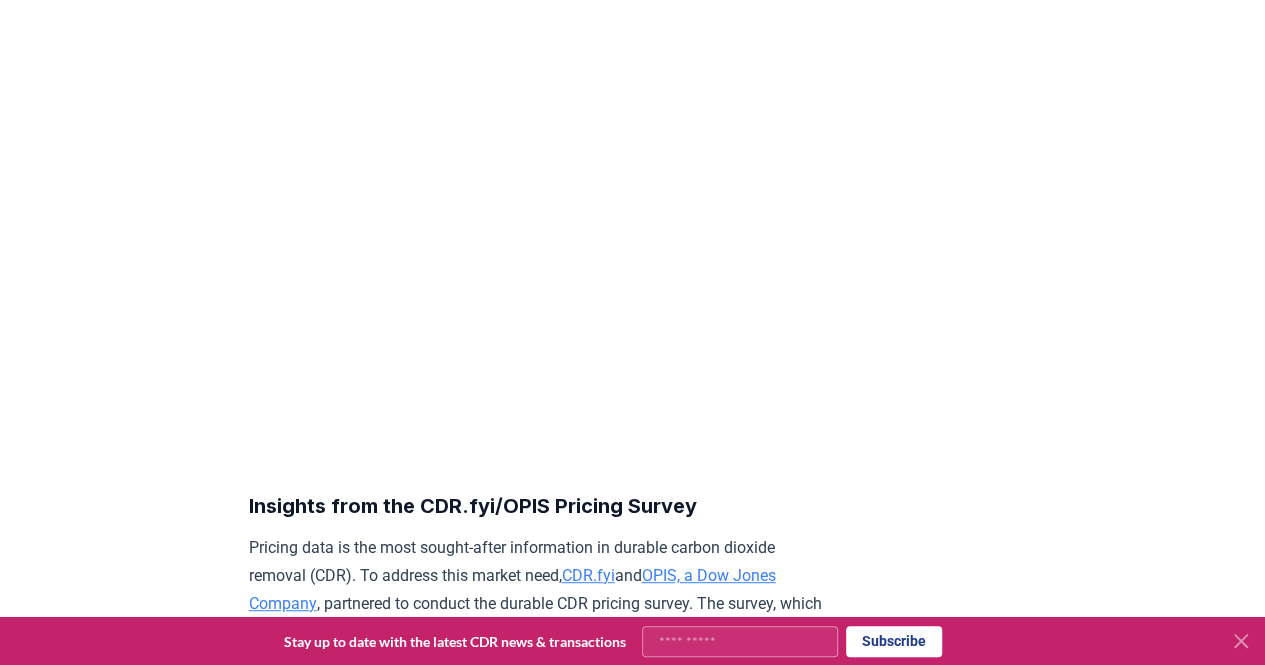 scroll, scrollTop: 0, scrollLeft: 0, axis: both 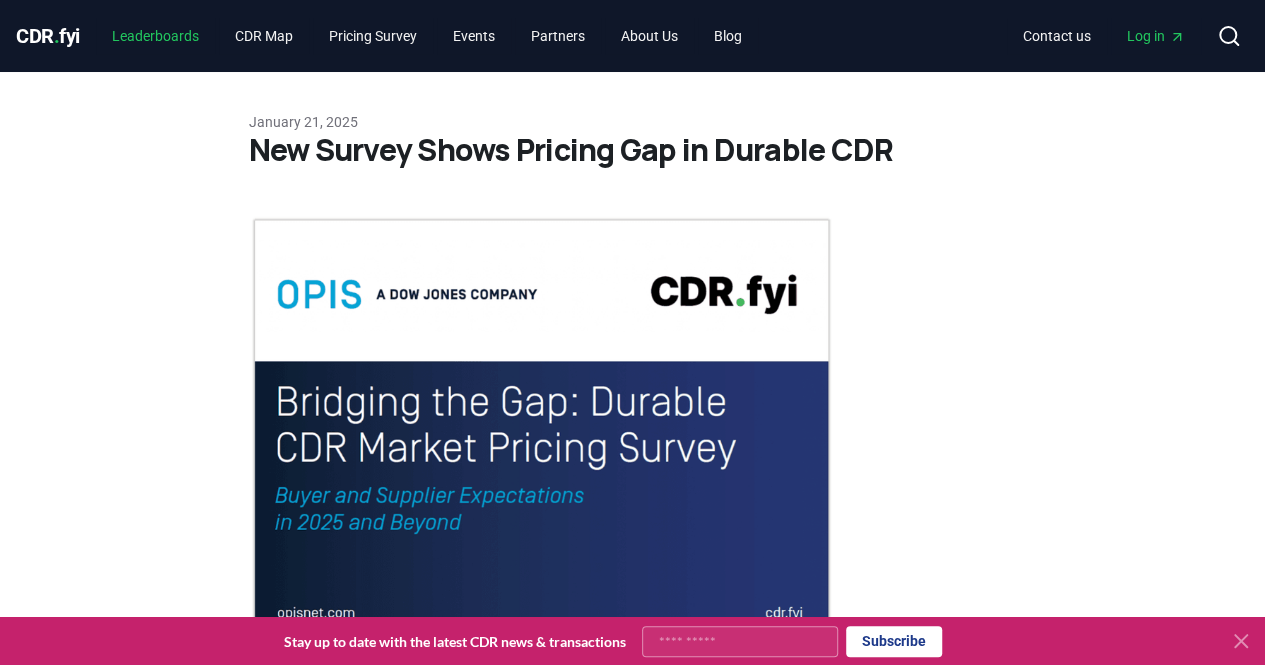 click on "Leaderboards" at bounding box center (155, 36) 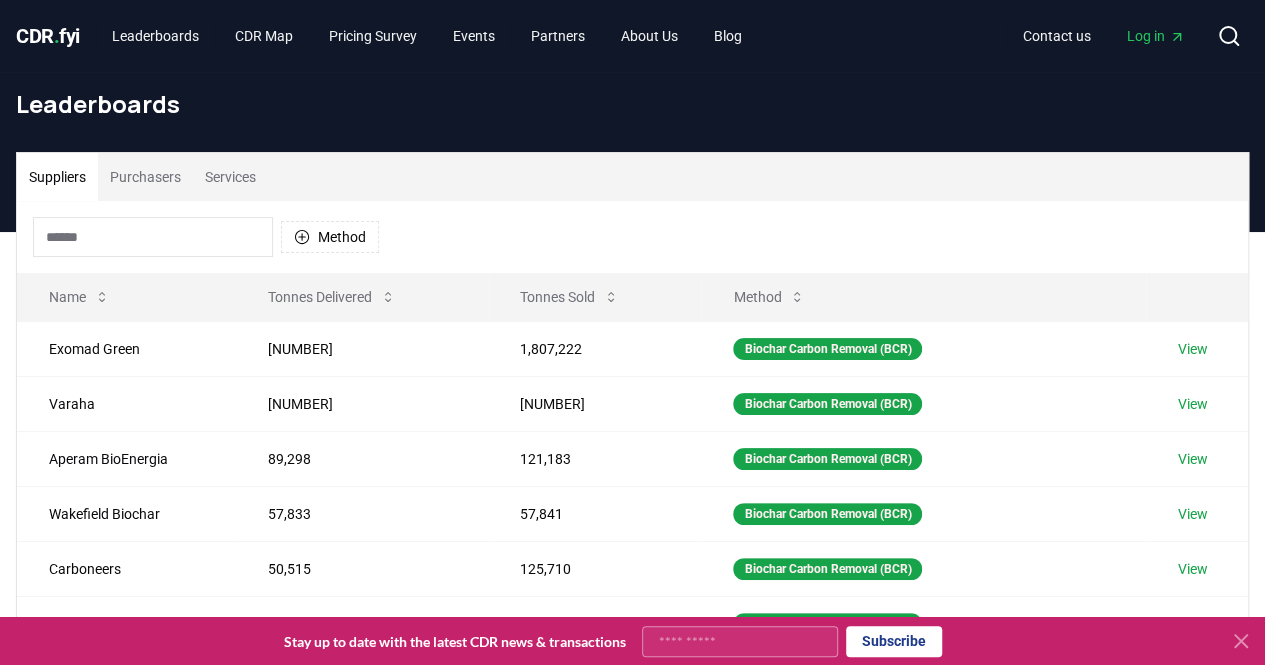 scroll, scrollTop: 2, scrollLeft: 0, axis: vertical 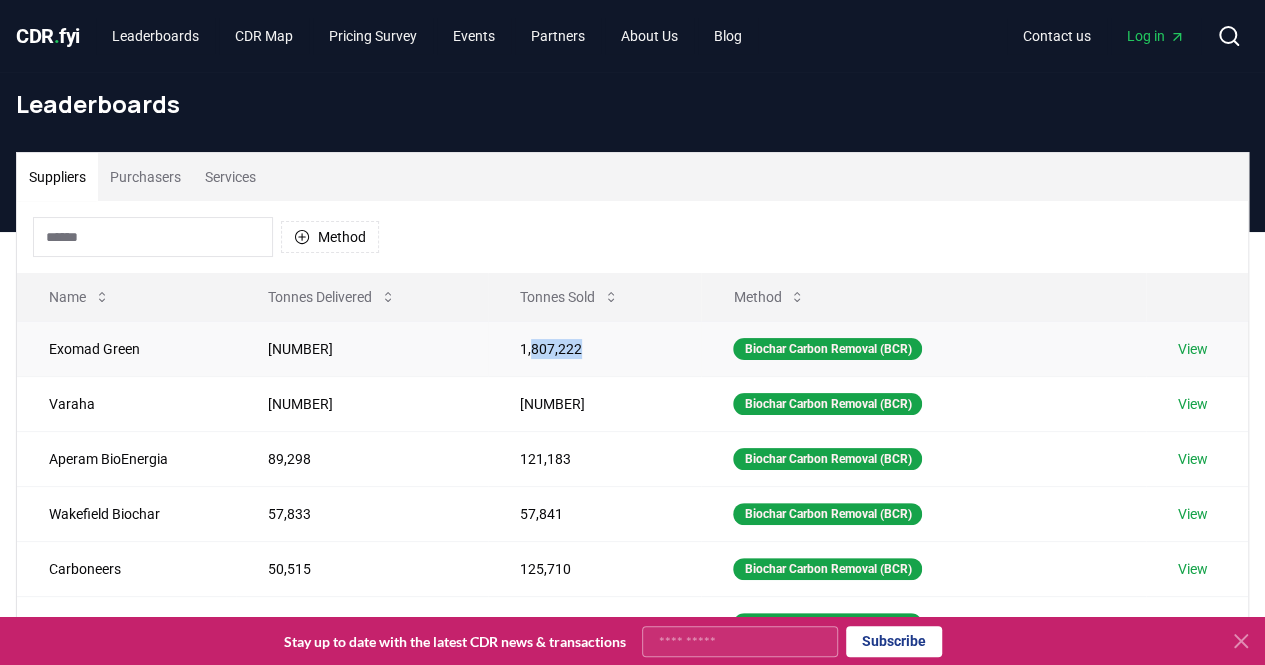 drag, startPoint x: 524, startPoint y: 353, endPoint x: 628, endPoint y: 345, distance: 104.307236 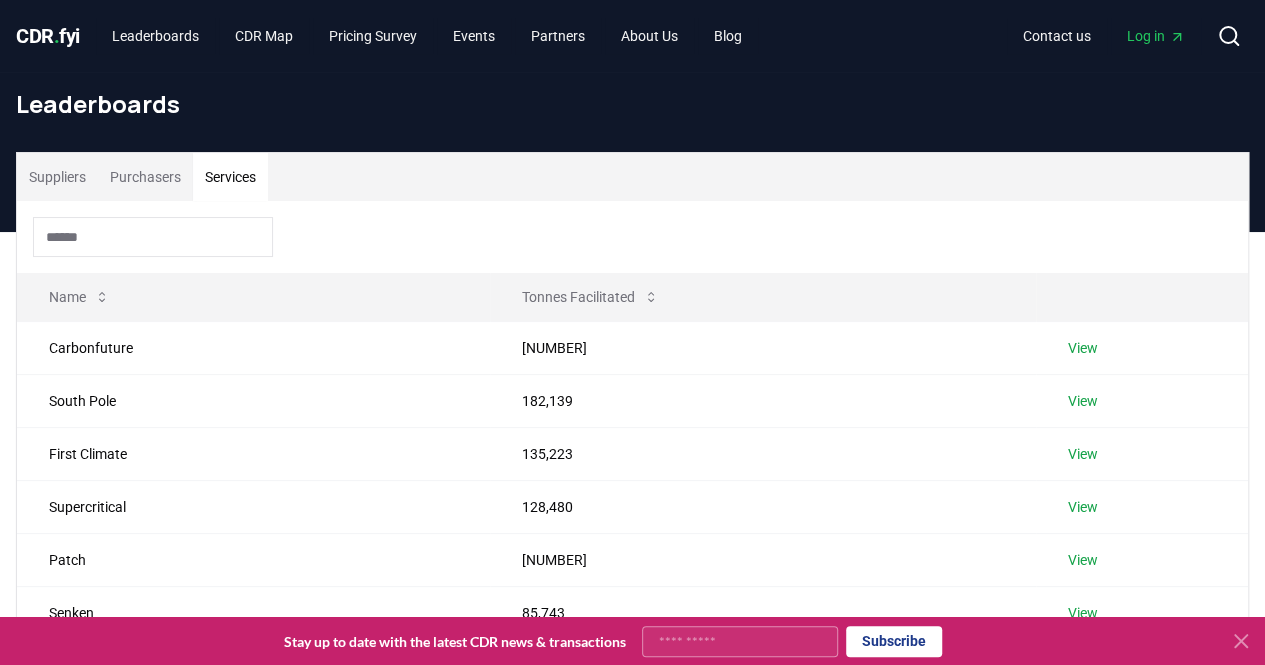 click on "Services" at bounding box center [230, 177] 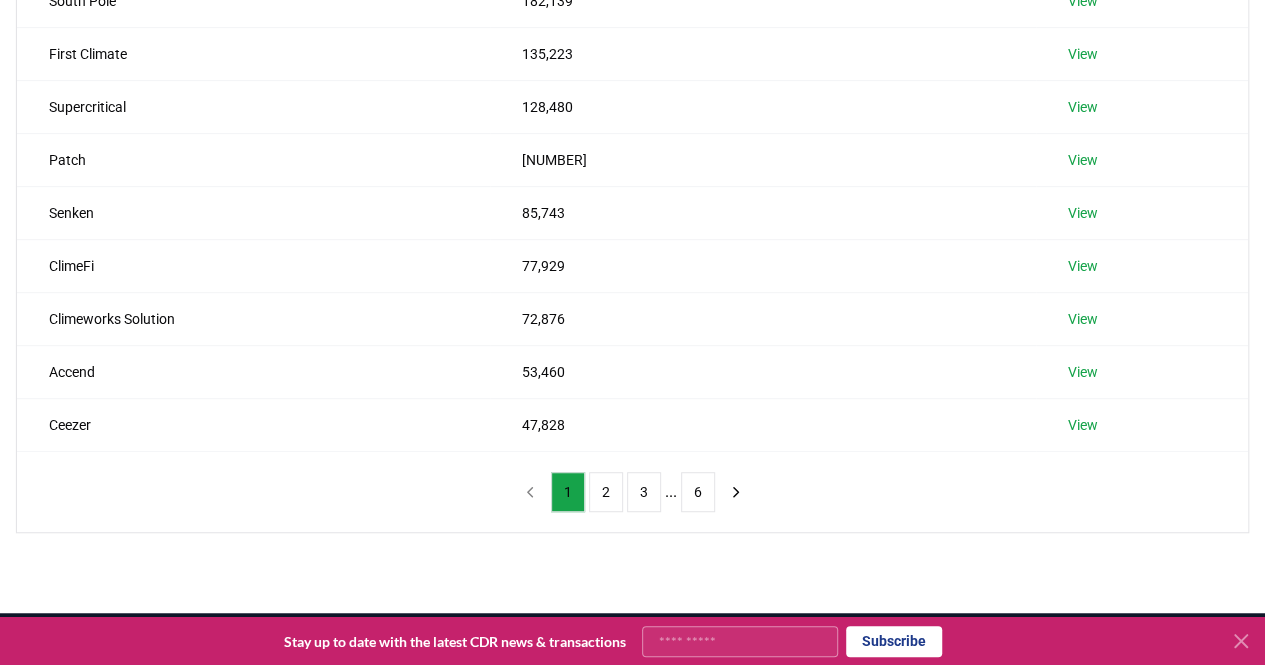 scroll, scrollTop: 399, scrollLeft: 0, axis: vertical 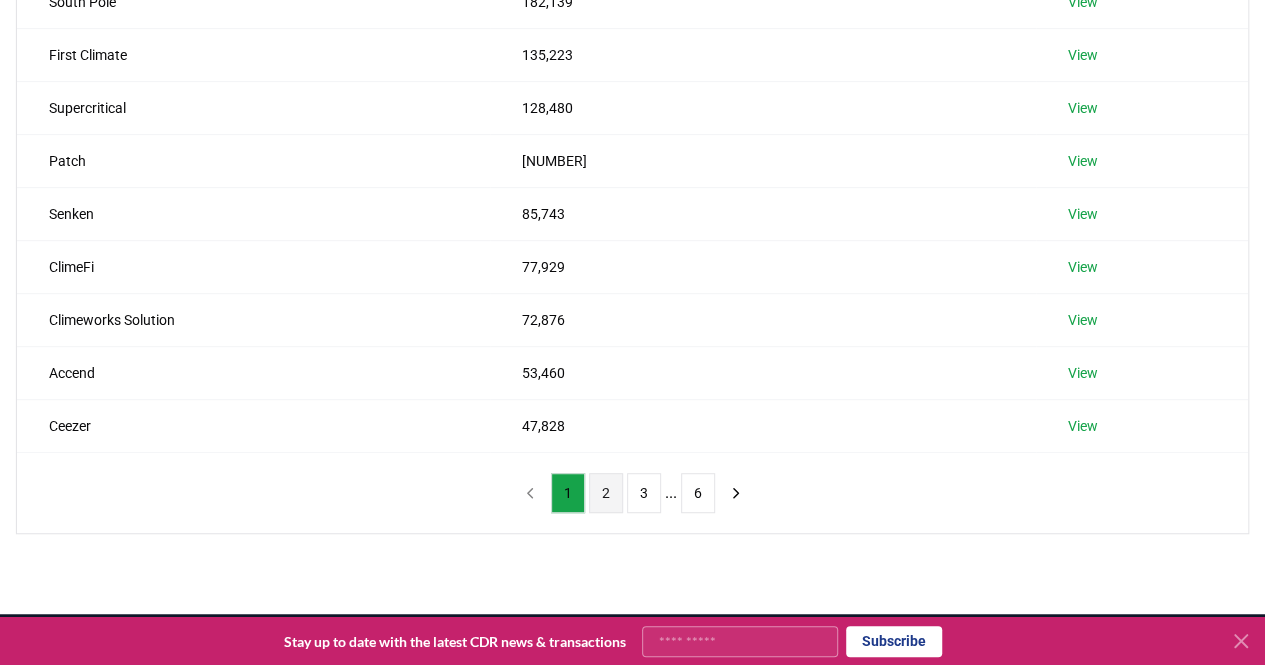 click on "2" at bounding box center [606, 493] 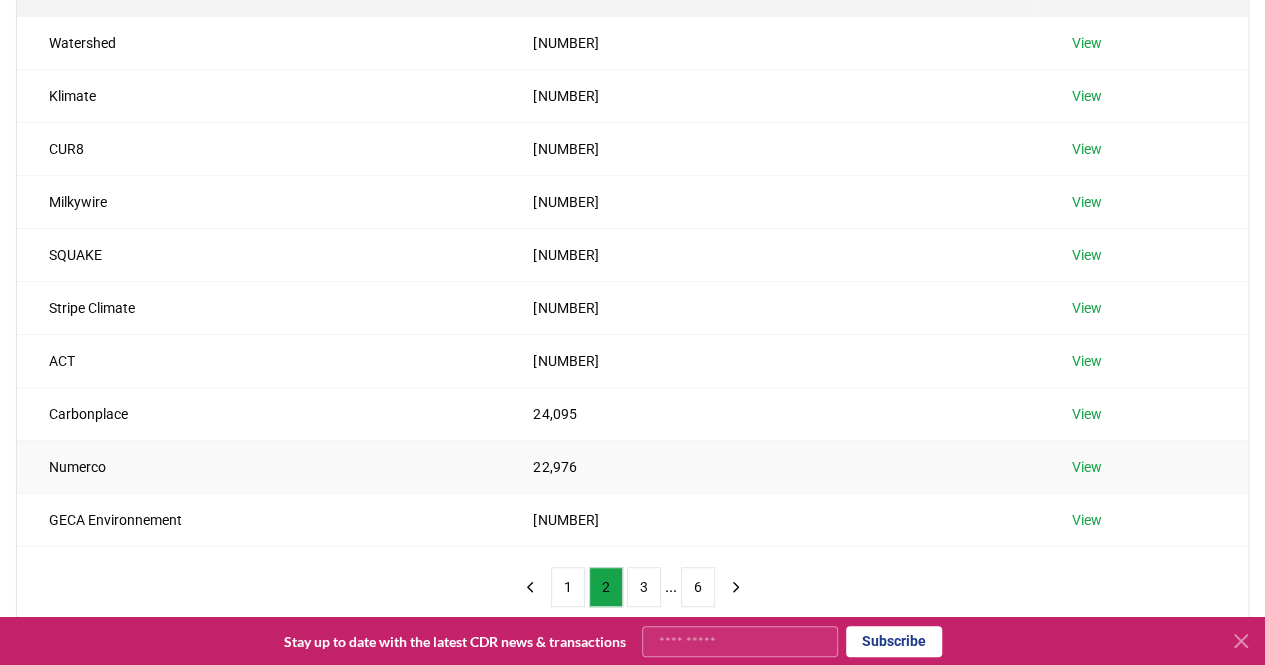 scroll, scrollTop: 308, scrollLeft: 0, axis: vertical 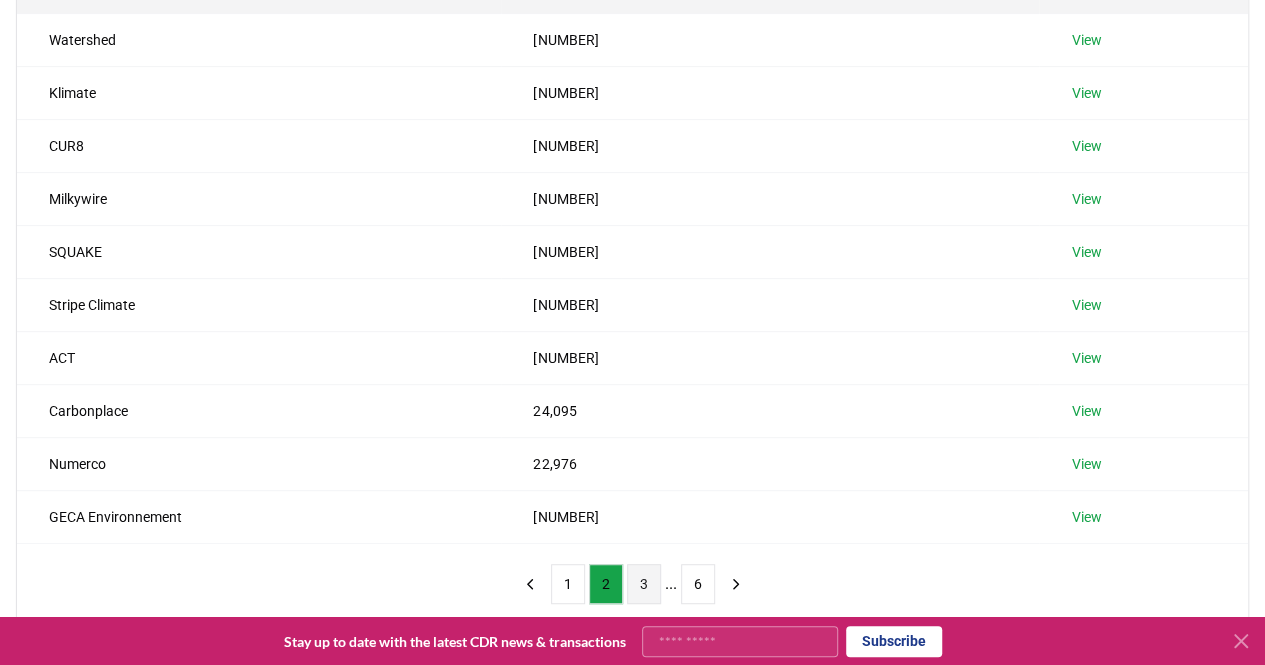 click on "3" at bounding box center [644, 584] 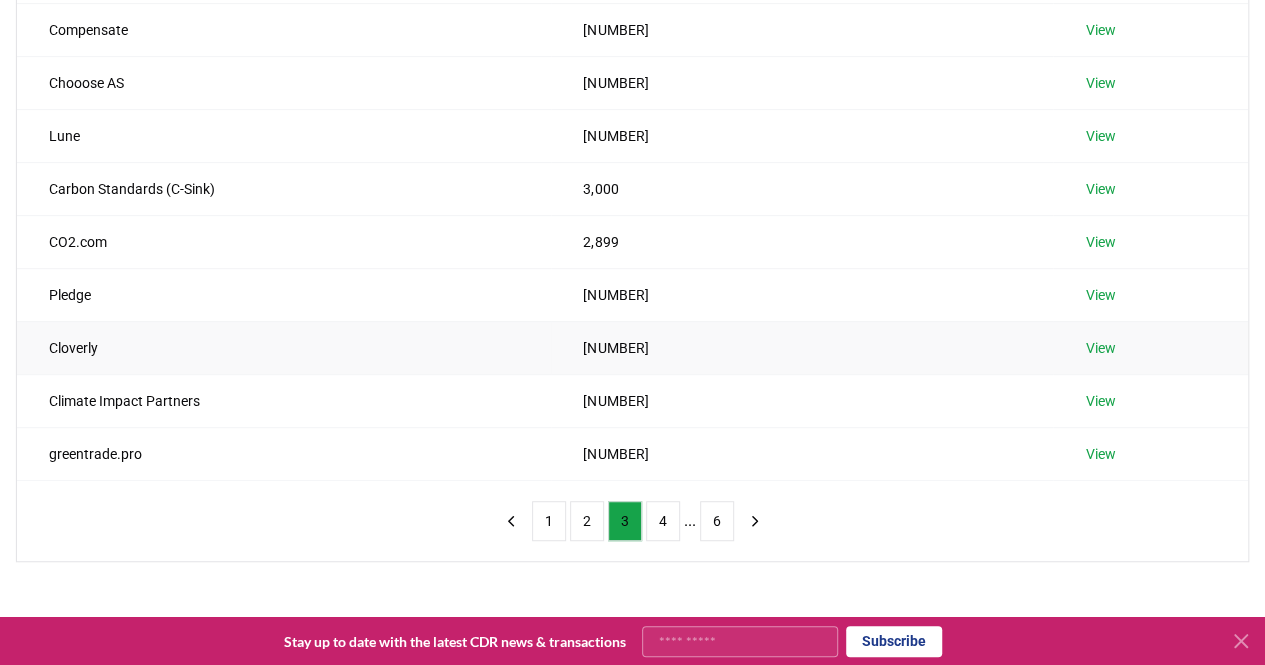 scroll, scrollTop: 372, scrollLeft: 0, axis: vertical 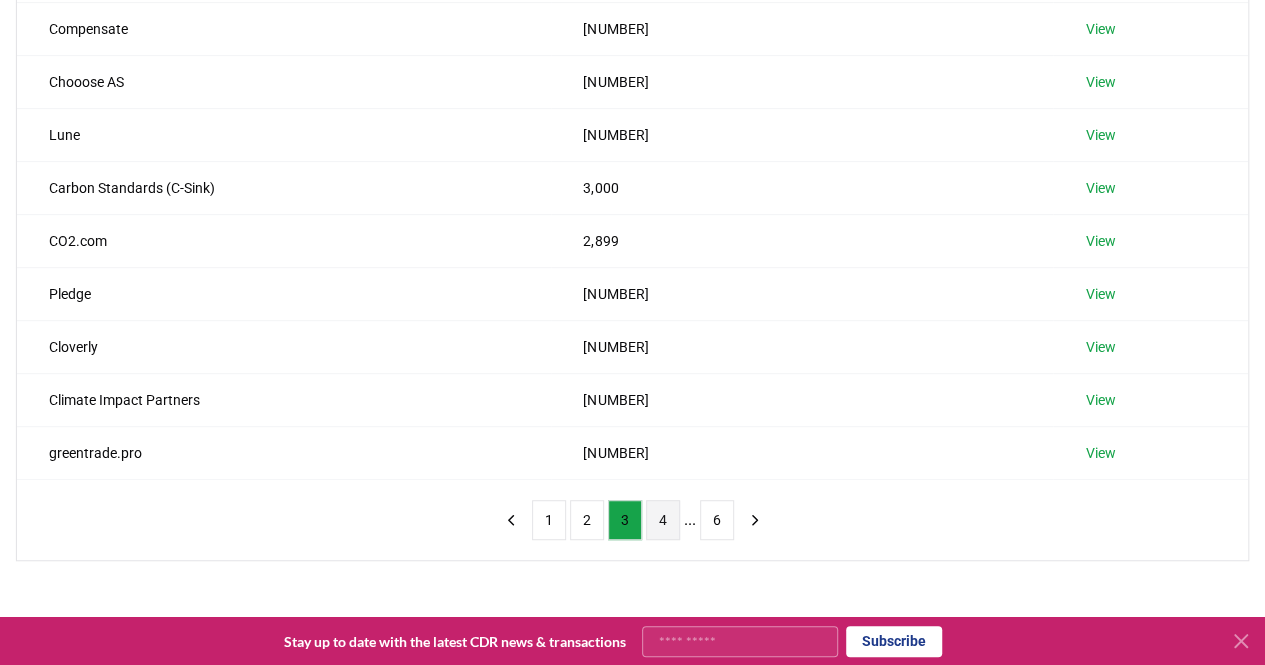 click on "4" at bounding box center [663, 520] 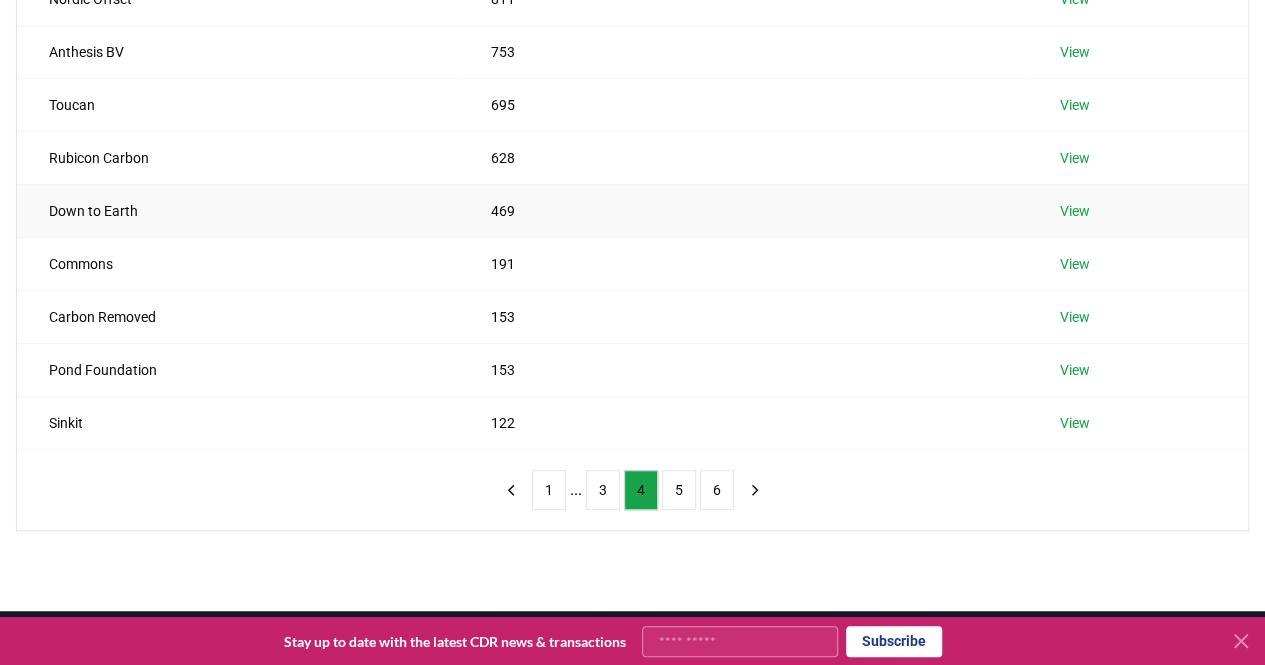 scroll, scrollTop: 403, scrollLeft: 0, axis: vertical 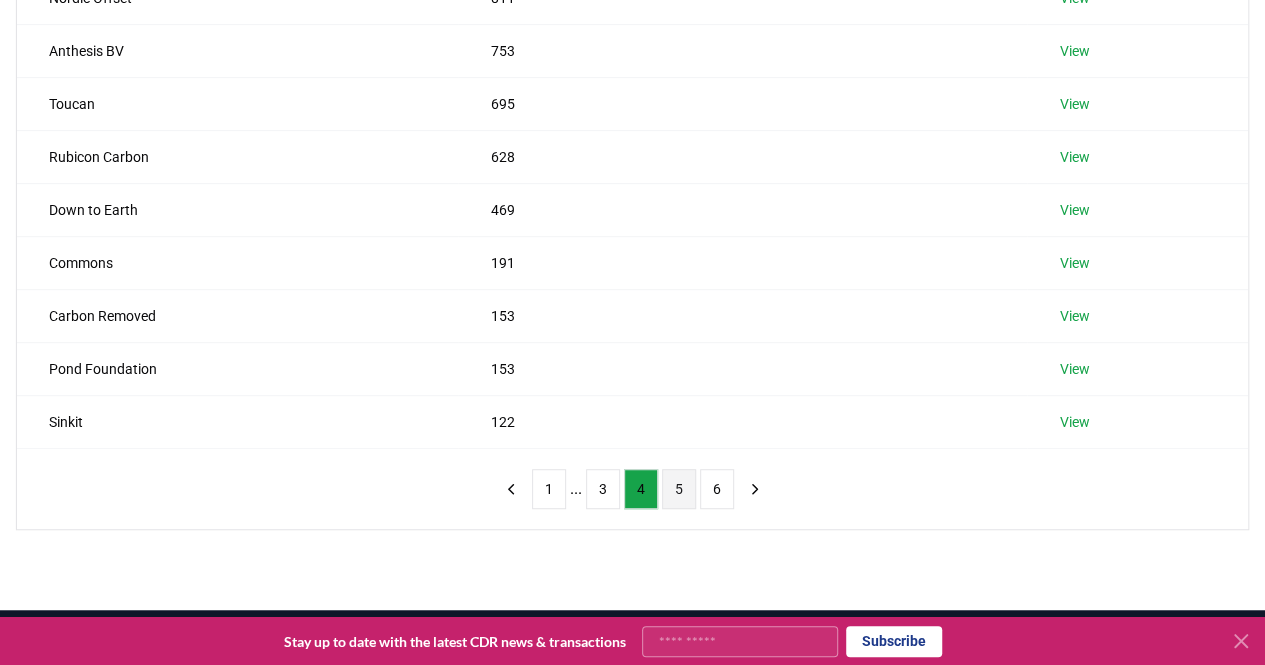 click on "5" at bounding box center [679, 489] 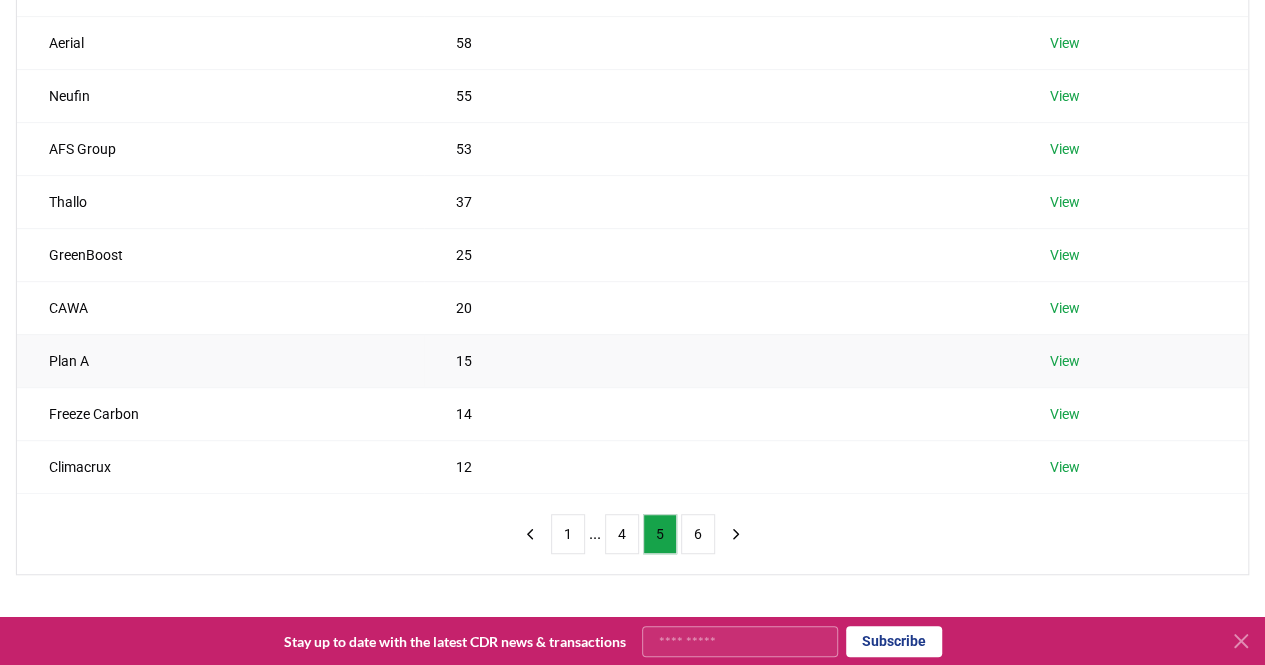 scroll, scrollTop: 361, scrollLeft: 0, axis: vertical 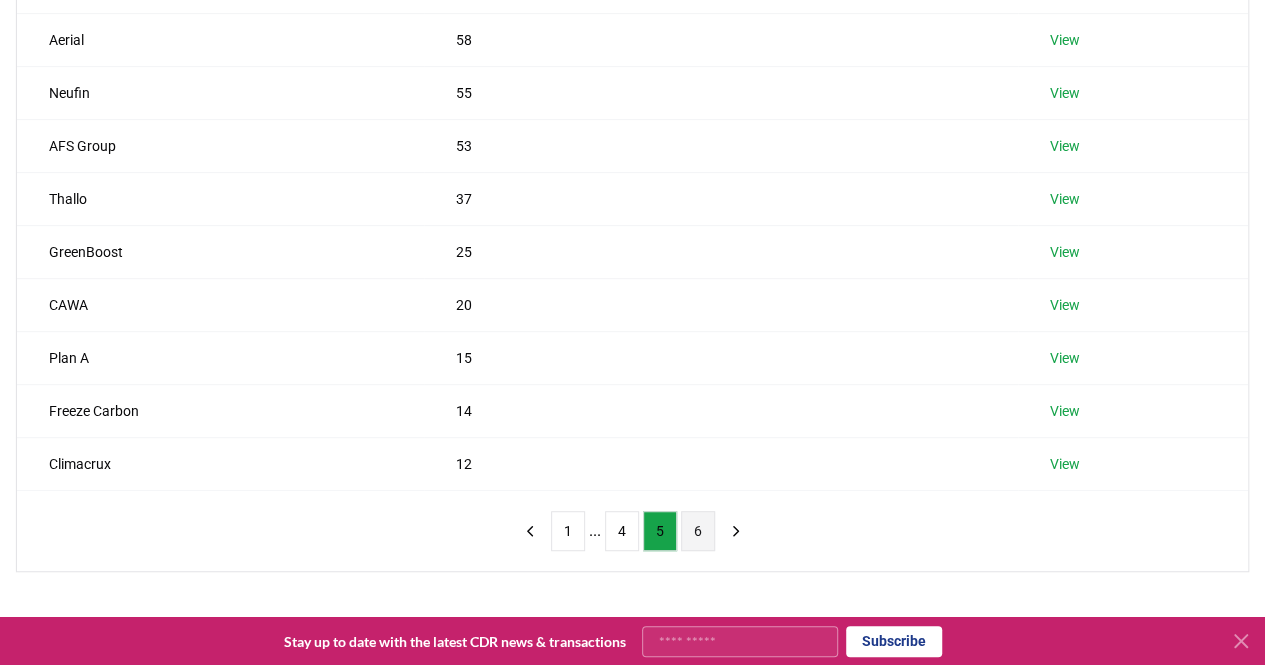 click on "6" at bounding box center (698, 531) 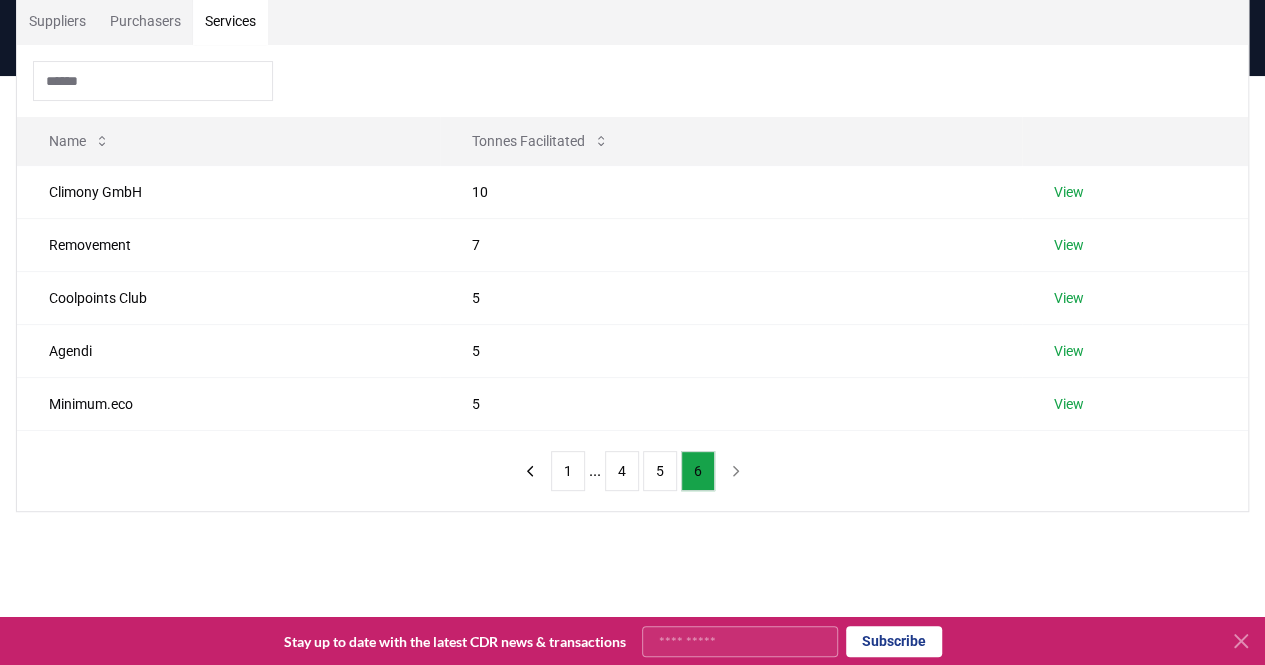 scroll, scrollTop: 155, scrollLeft: 0, axis: vertical 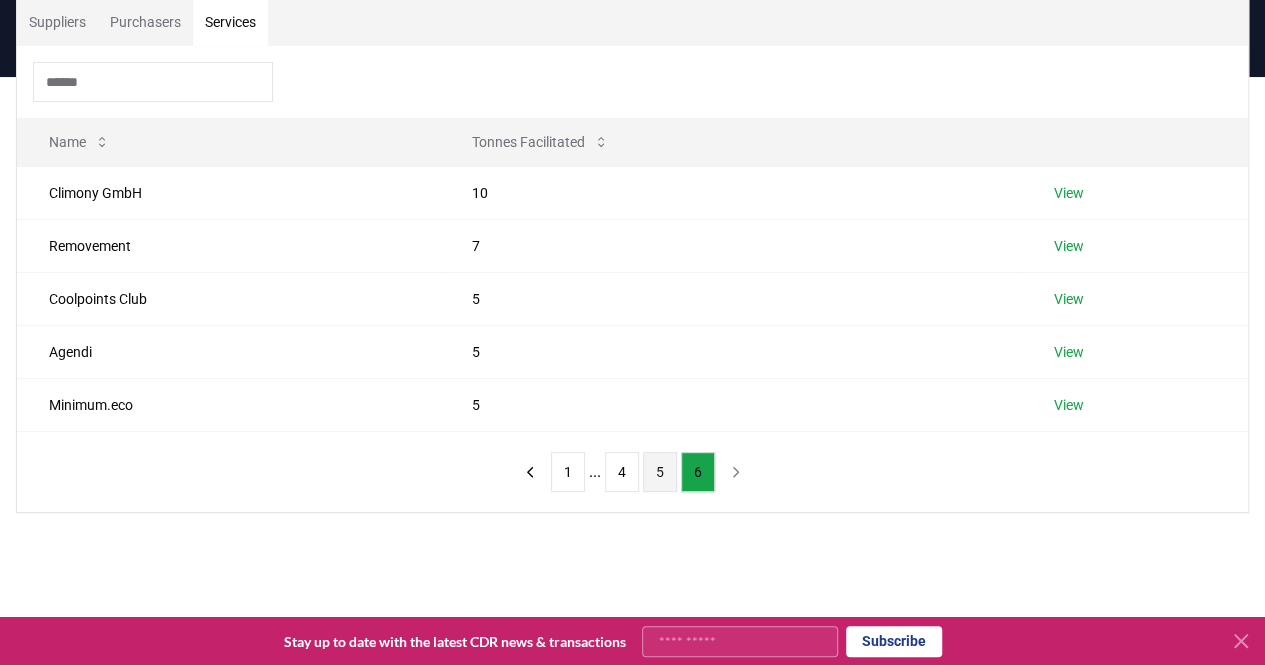 click on "5" at bounding box center (660, 472) 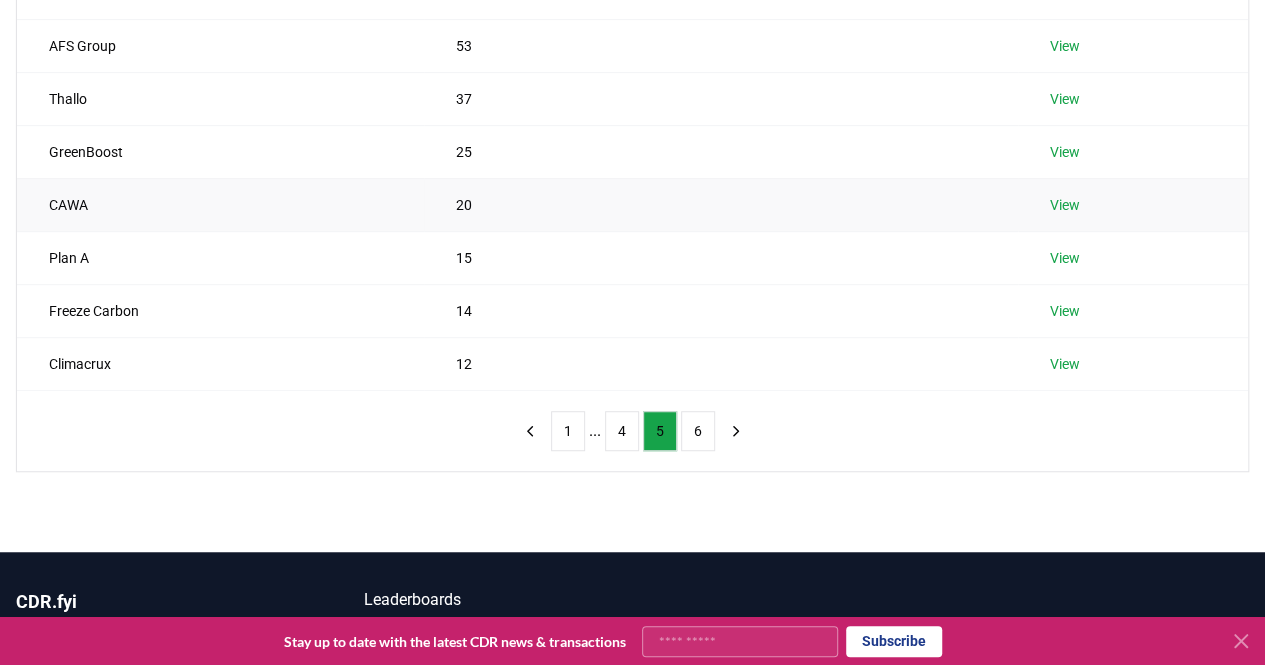 scroll, scrollTop: 463, scrollLeft: 0, axis: vertical 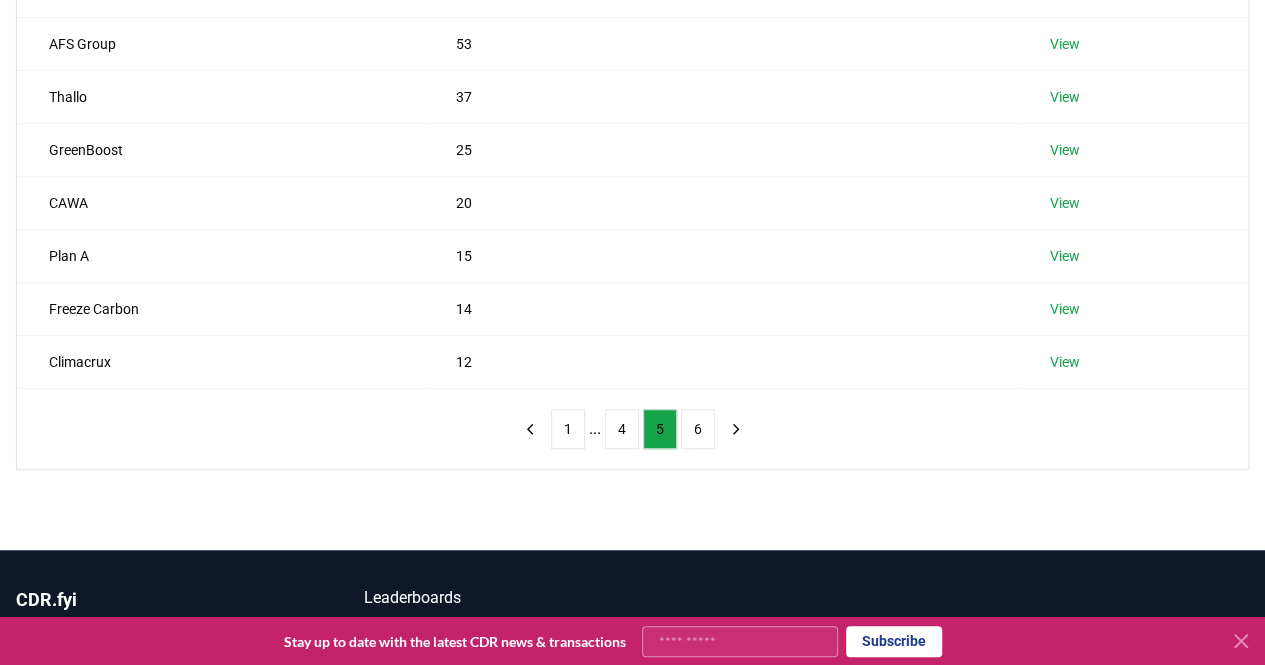 click on "[NUMBER] ... [NUMBER] [NUMBER] [NUMBER]" at bounding box center (633, 429) 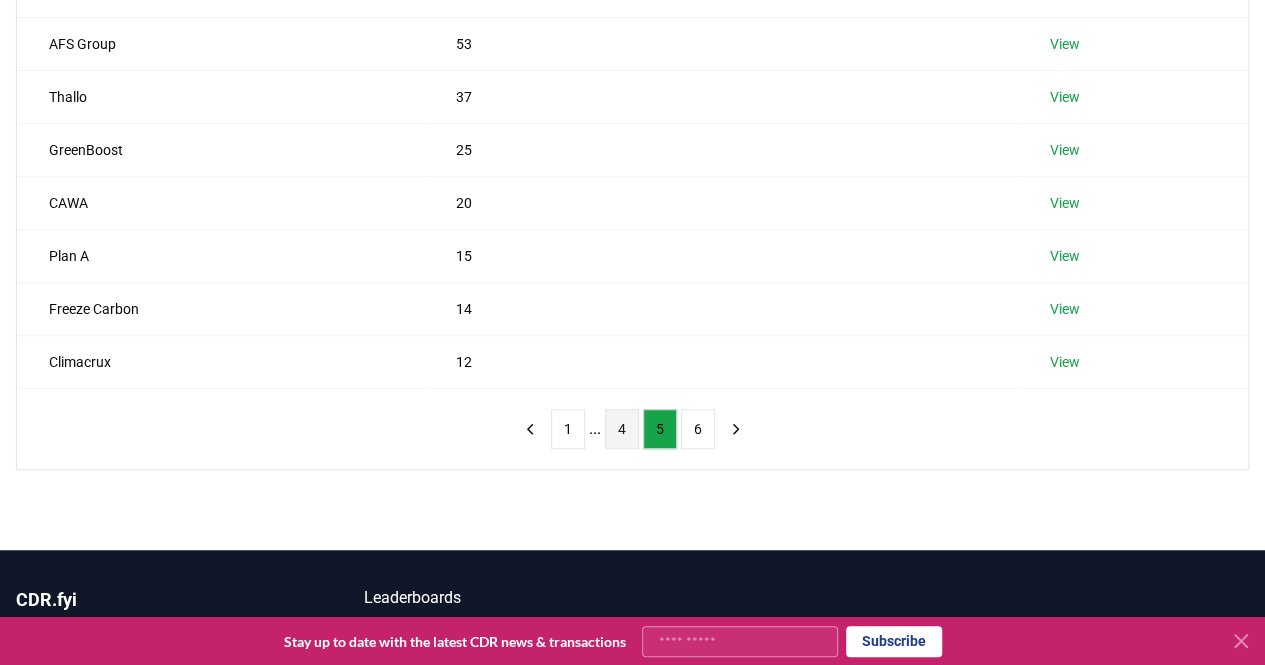 click on "4" at bounding box center (622, 429) 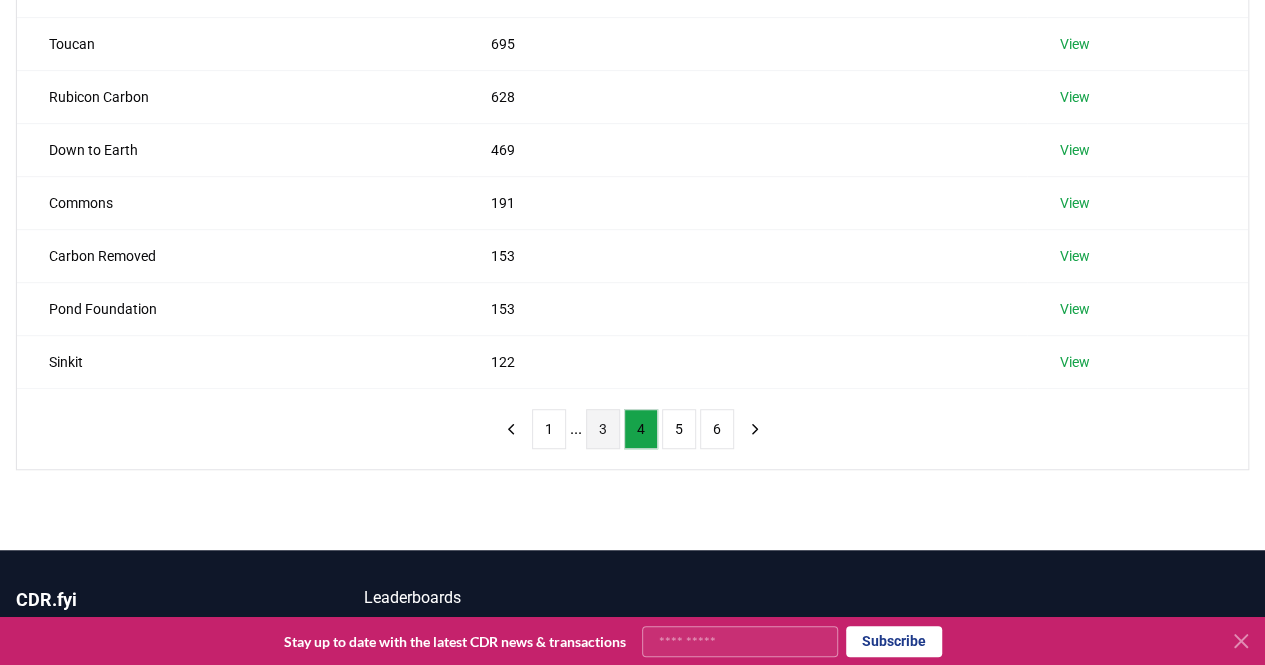click on "3" at bounding box center (603, 429) 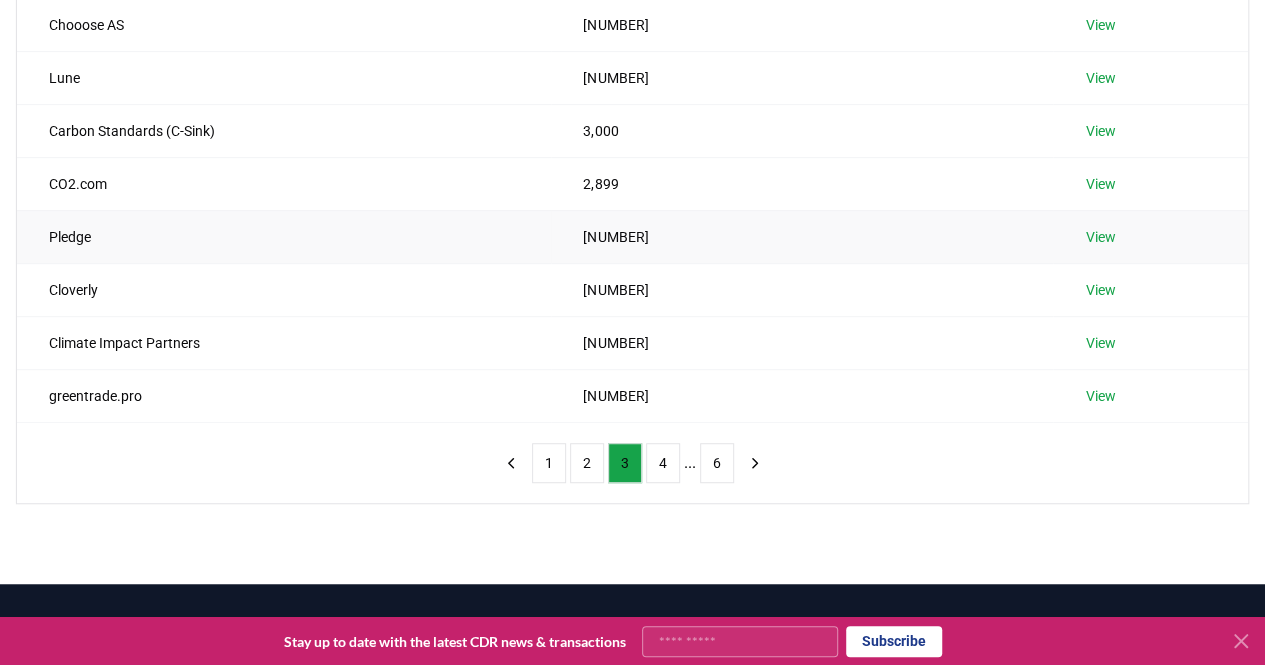 scroll, scrollTop: 430, scrollLeft: 0, axis: vertical 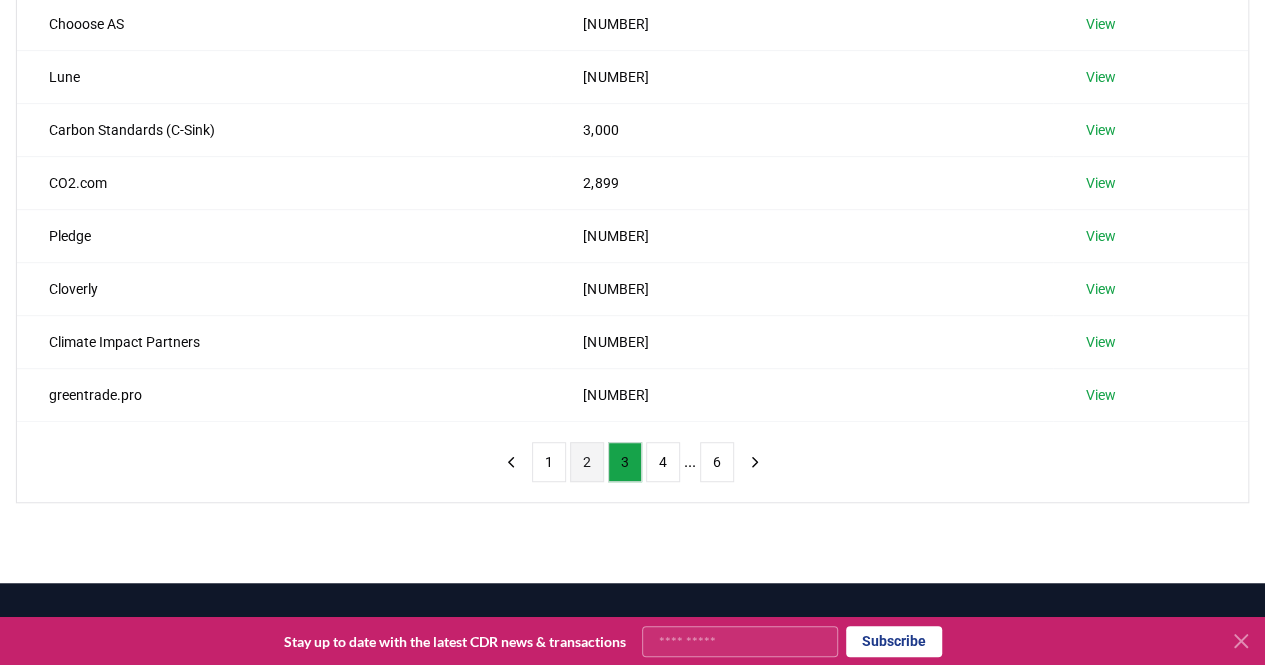 click on "2" at bounding box center (587, 462) 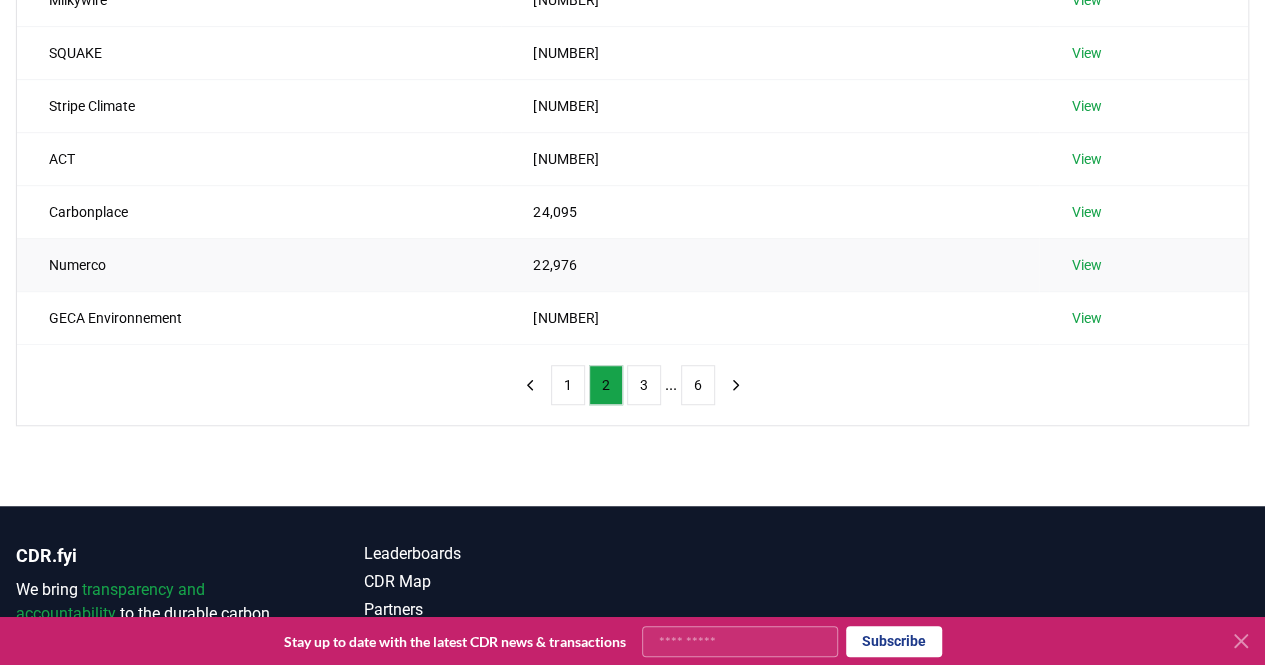 scroll, scrollTop: 635, scrollLeft: 0, axis: vertical 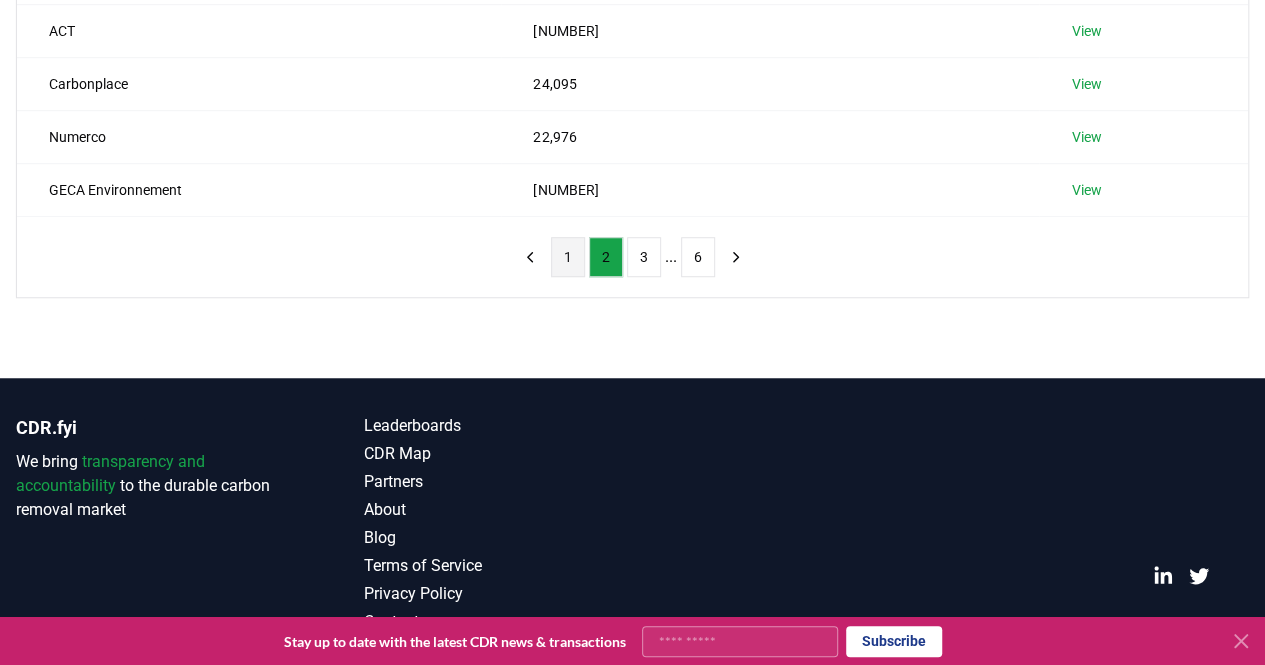 click on "1" at bounding box center [568, 257] 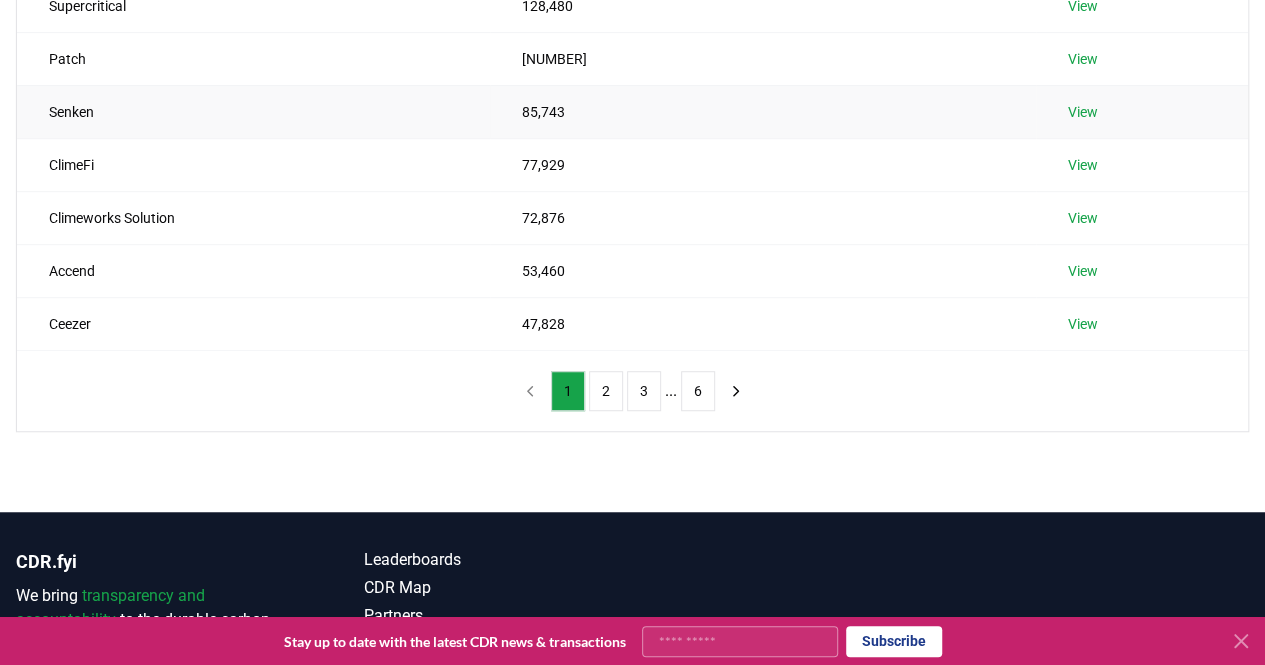 scroll, scrollTop: 542, scrollLeft: 0, axis: vertical 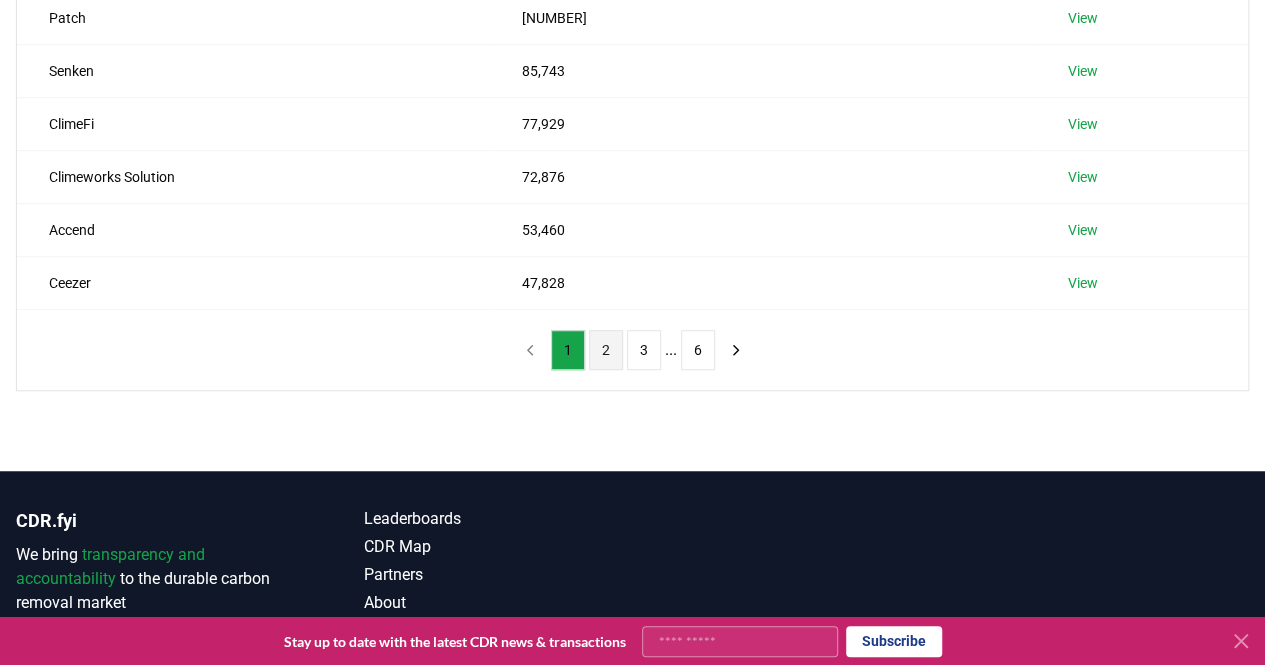 click on "2" at bounding box center (606, 350) 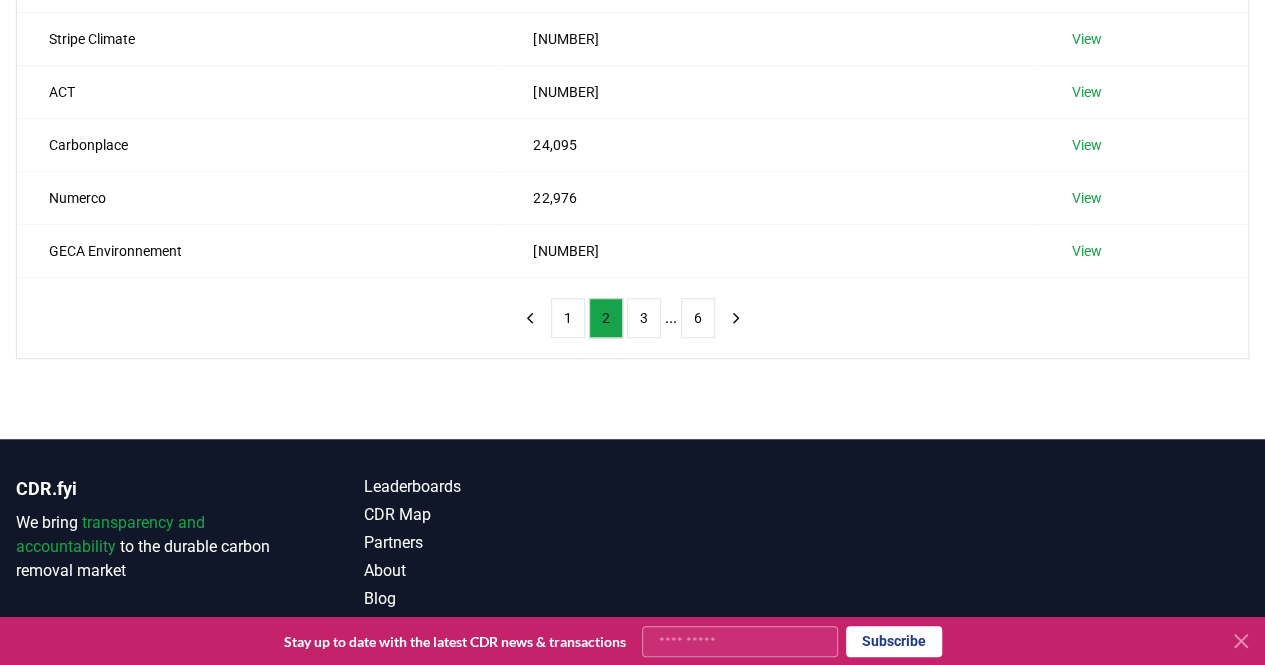 scroll, scrollTop: 575, scrollLeft: 0, axis: vertical 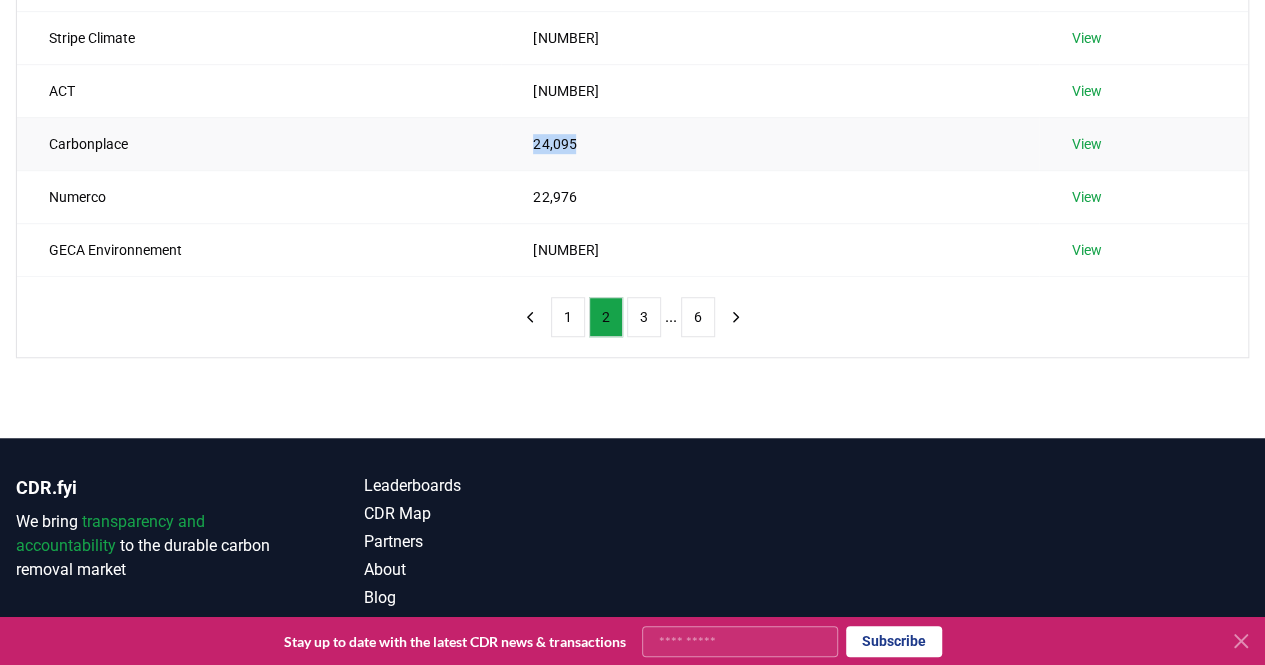 drag, startPoint x: 500, startPoint y: 146, endPoint x: 663, endPoint y: 147, distance: 163.00307 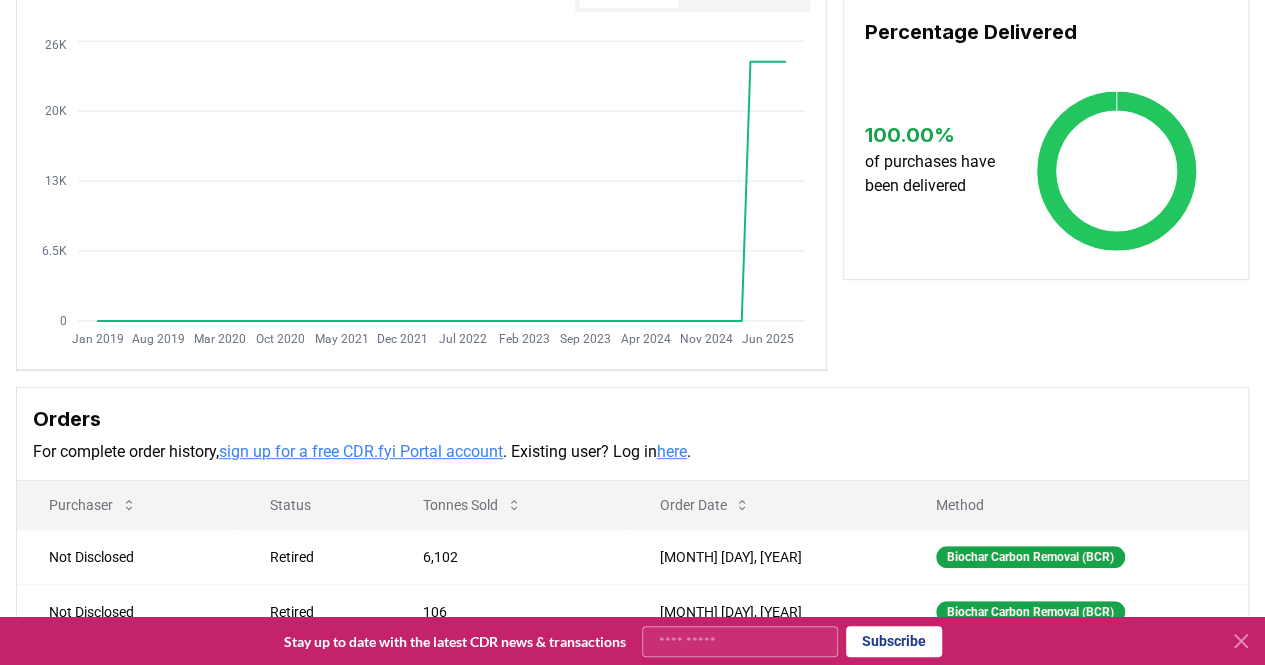 scroll, scrollTop: 0, scrollLeft: 0, axis: both 